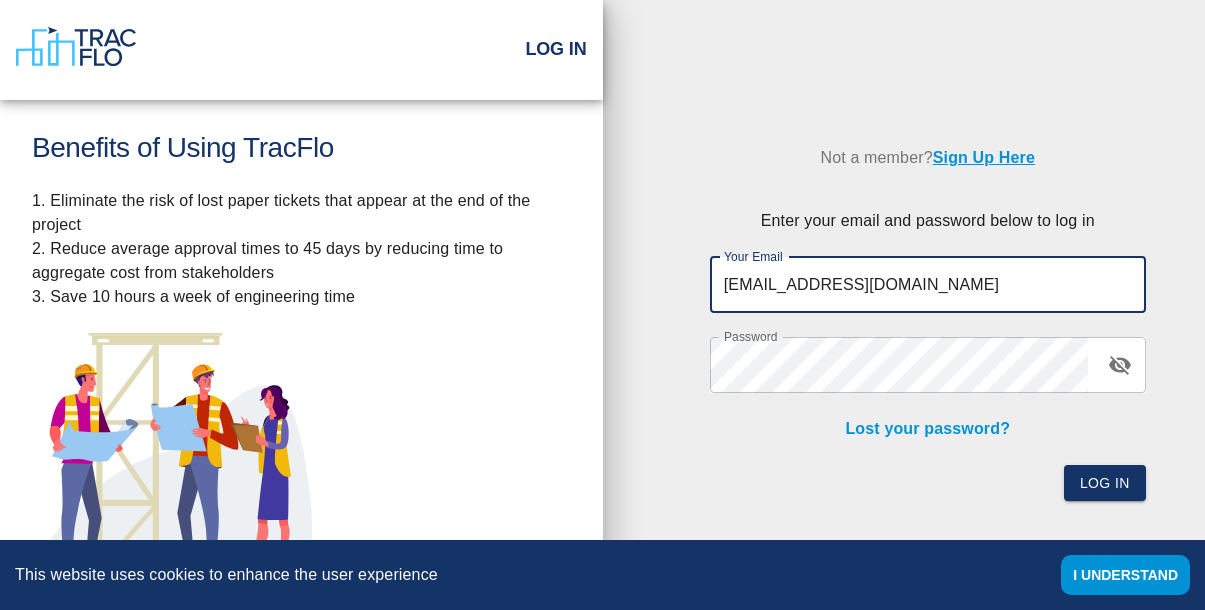scroll, scrollTop: 0, scrollLeft: 0, axis: both 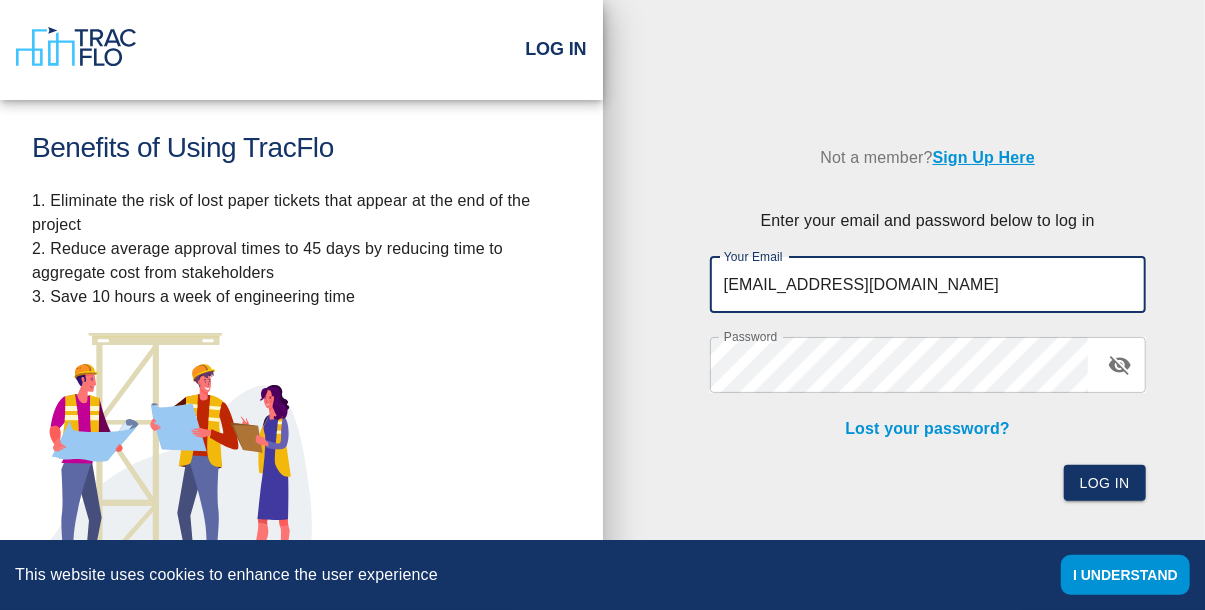type on "[EMAIL_ADDRESS][DOMAIN_NAME]" 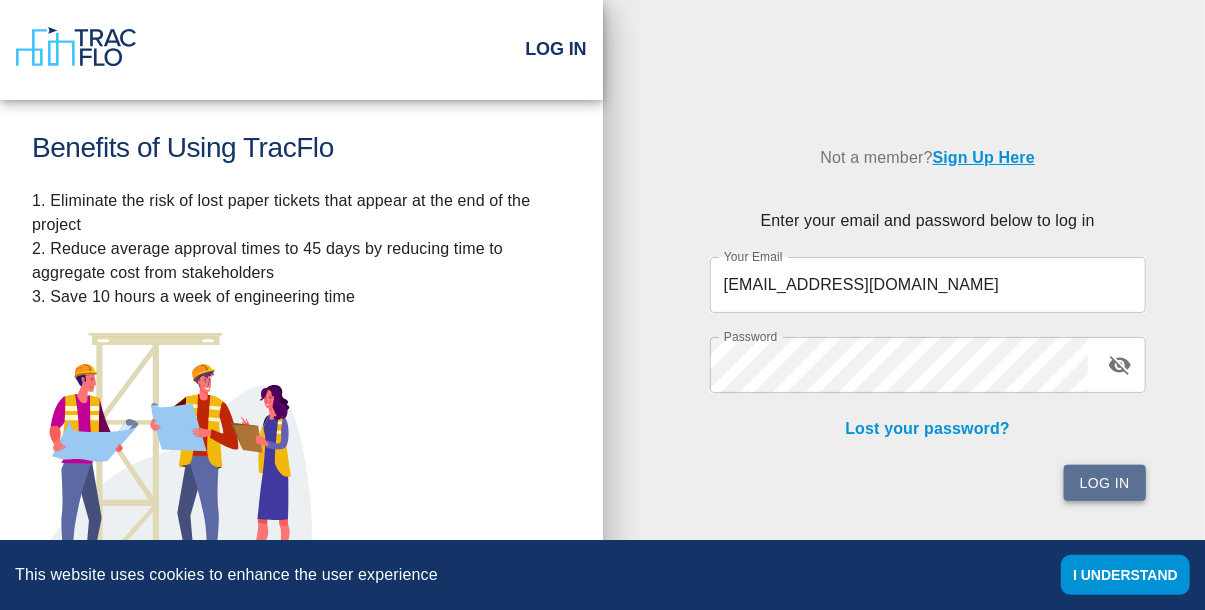 click on "Log In" at bounding box center (1105, 483) 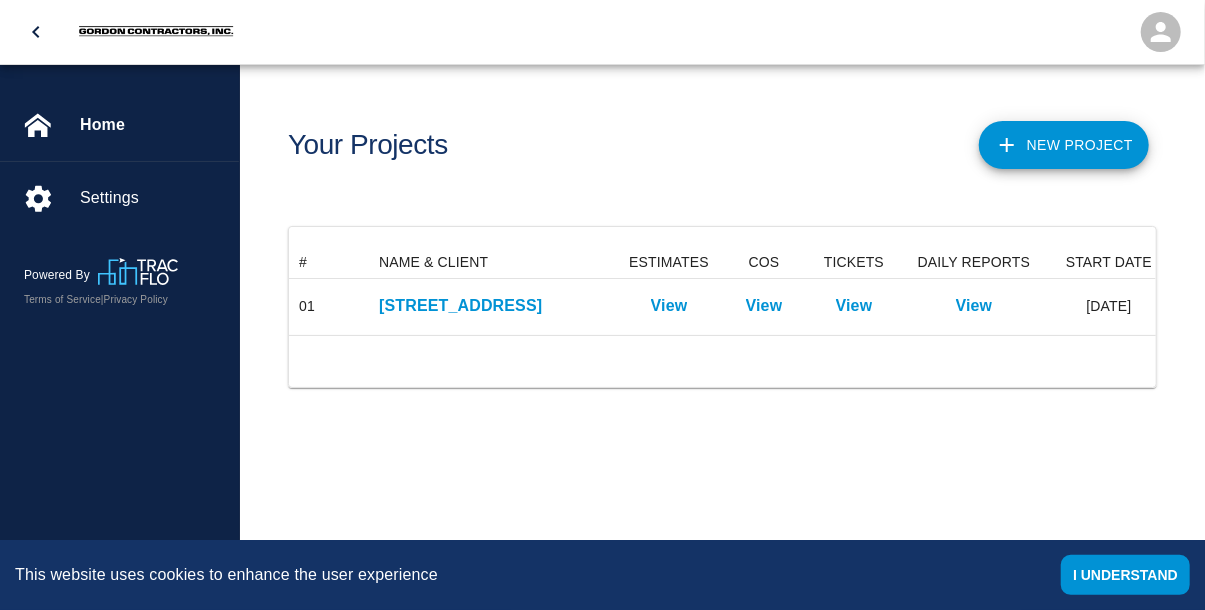 scroll, scrollTop: 1, scrollLeft: 1, axis: both 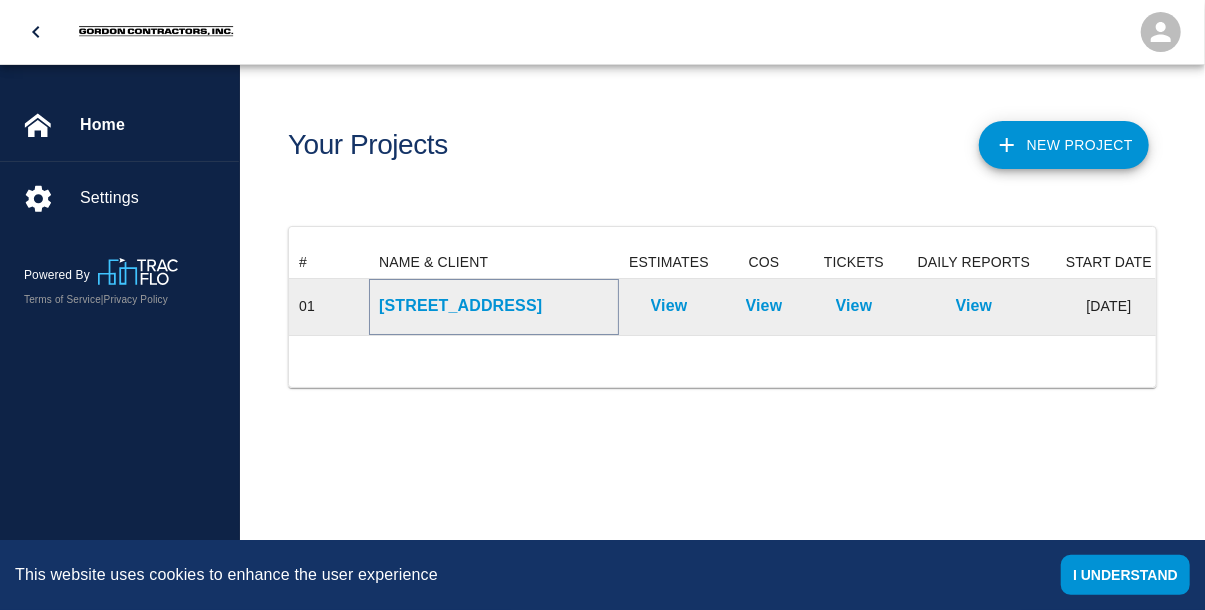 click on "[STREET_ADDRESS]" at bounding box center (494, 306) 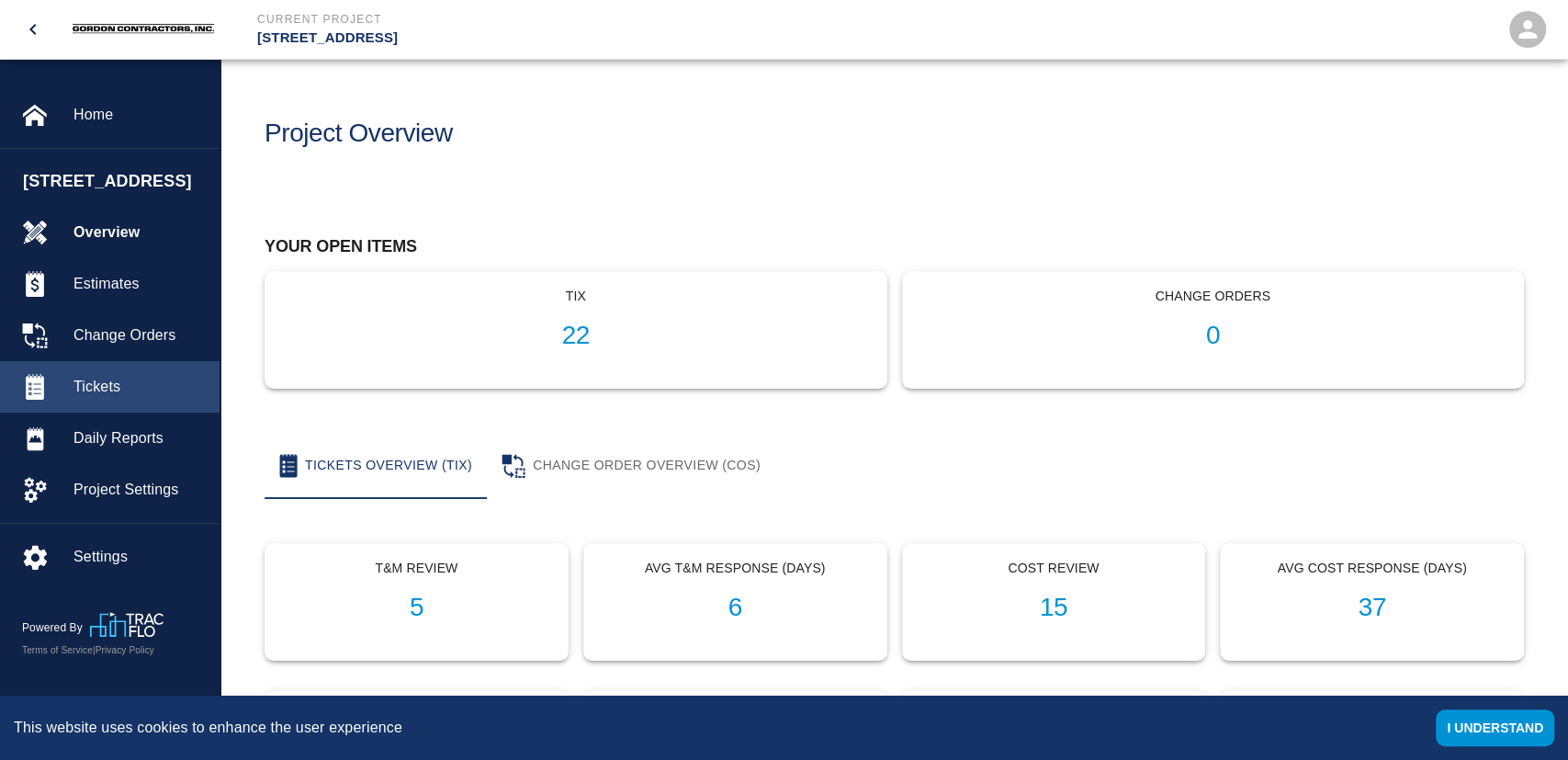click on "Tickets" at bounding box center [139, 387] 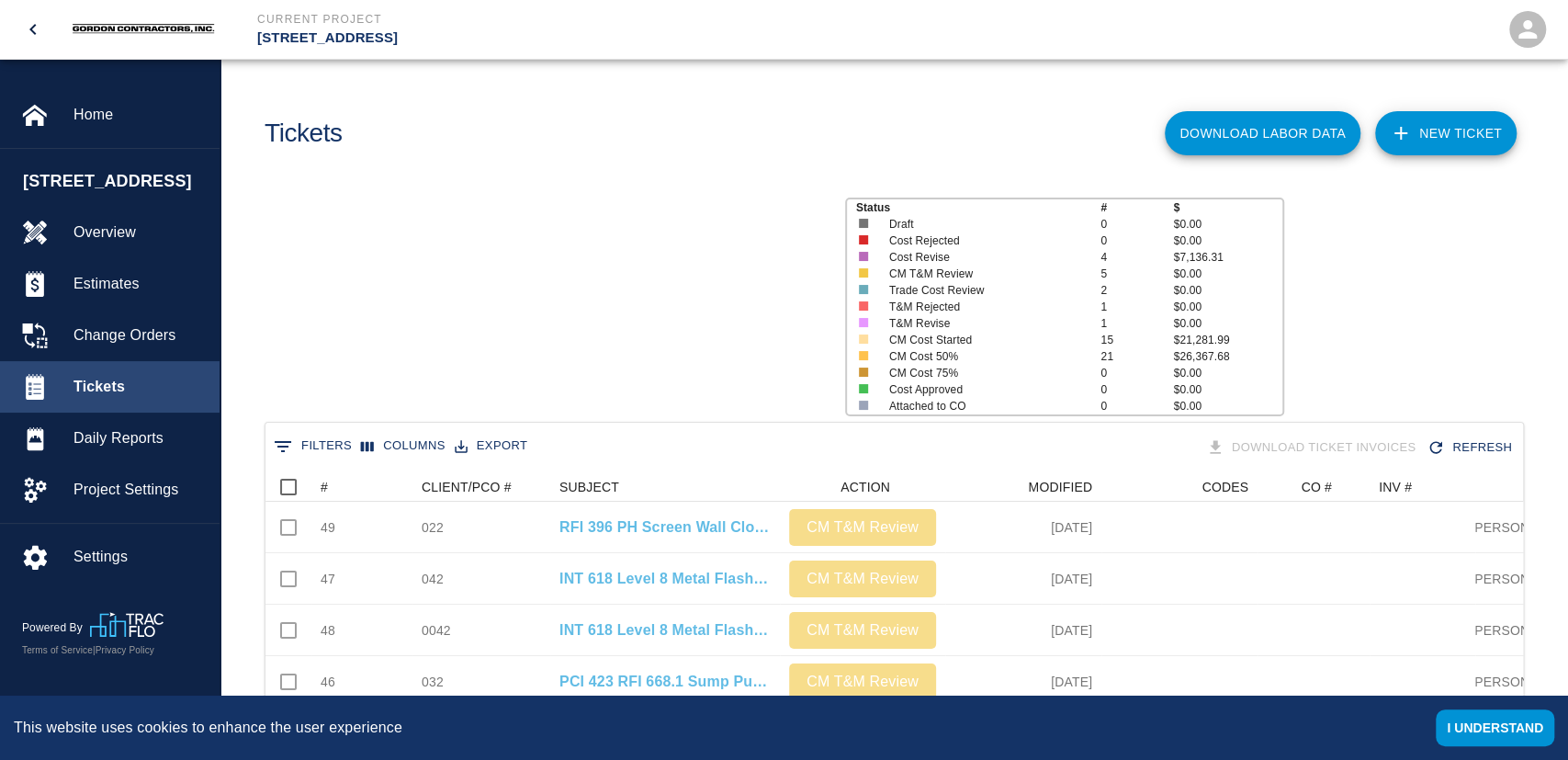 scroll, scrollTop: 1059, scrollLeft: 1258, axis: both 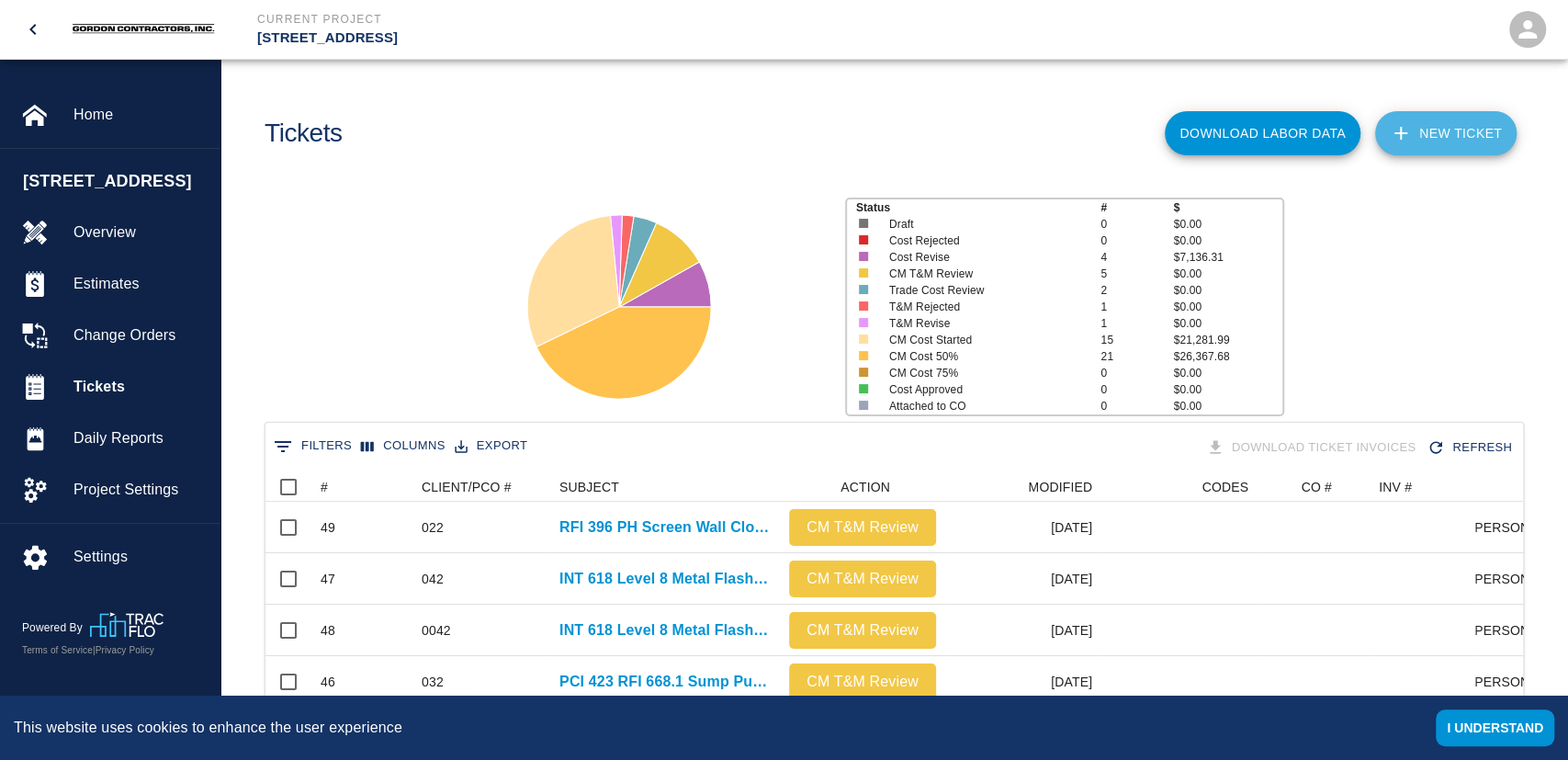 click on "NEW TICKET" at bounding box center [1446, 133] 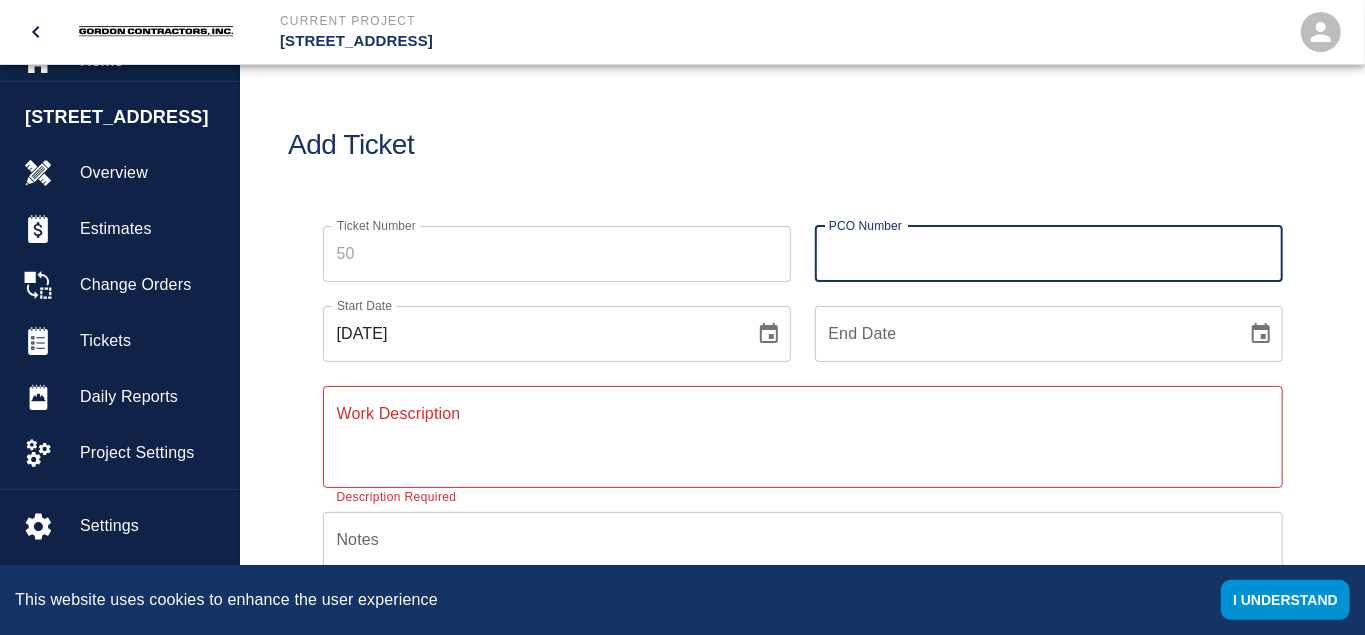 click on "PCO Number" at bounding box center (1049, 254) 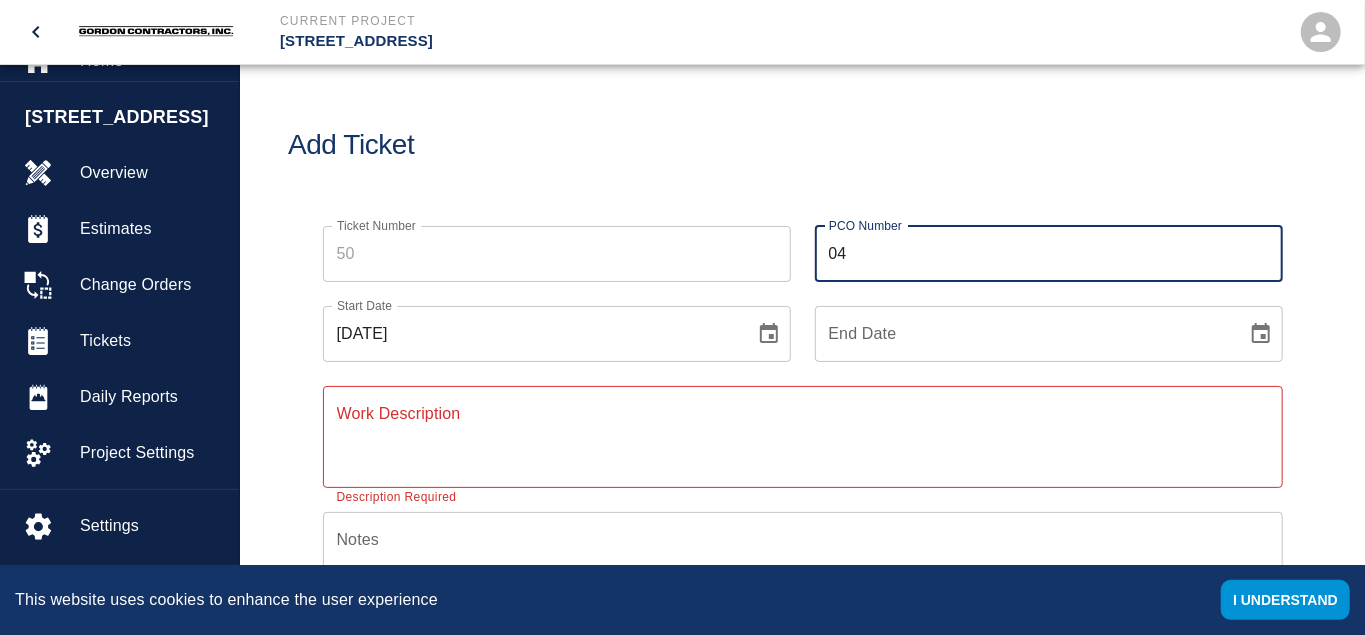 type on "043" 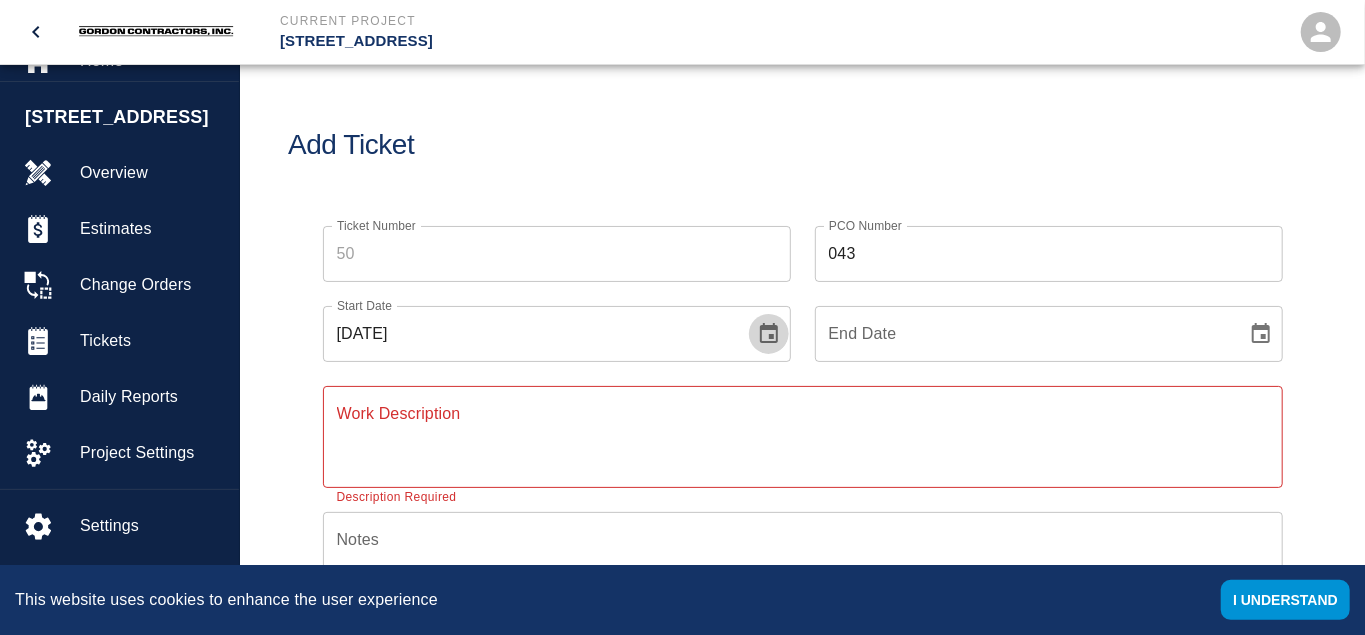 click 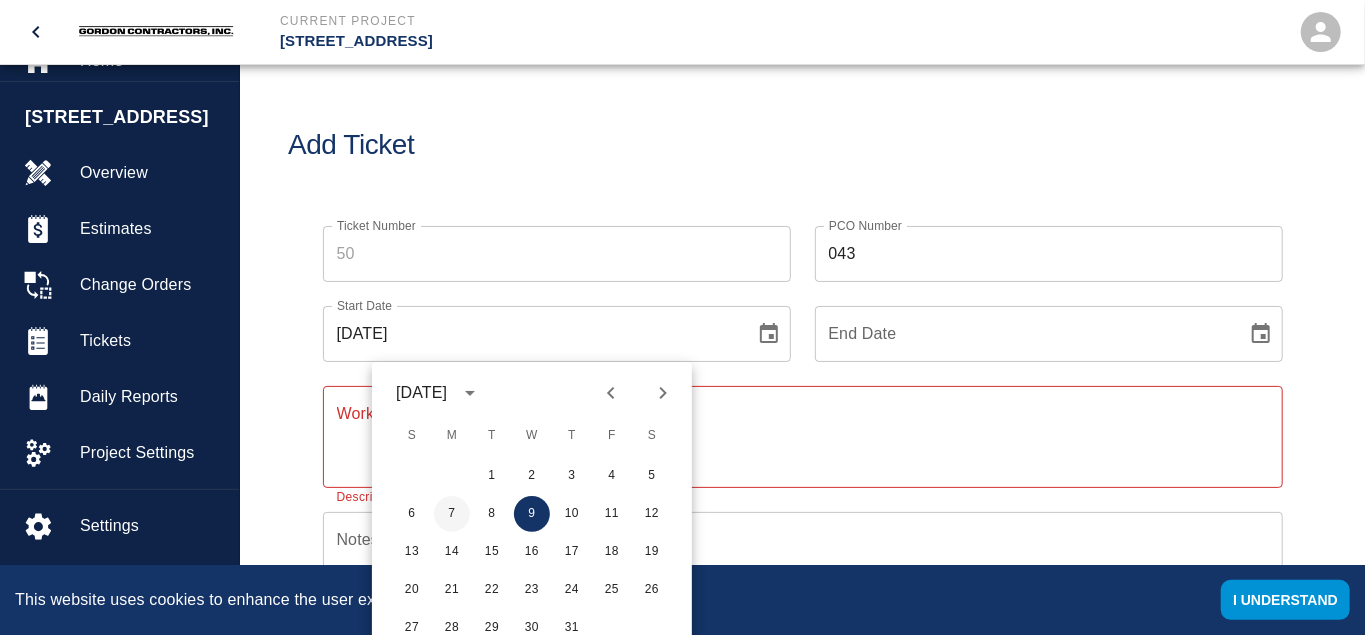 click on "7" at bounding box center [452, 514] 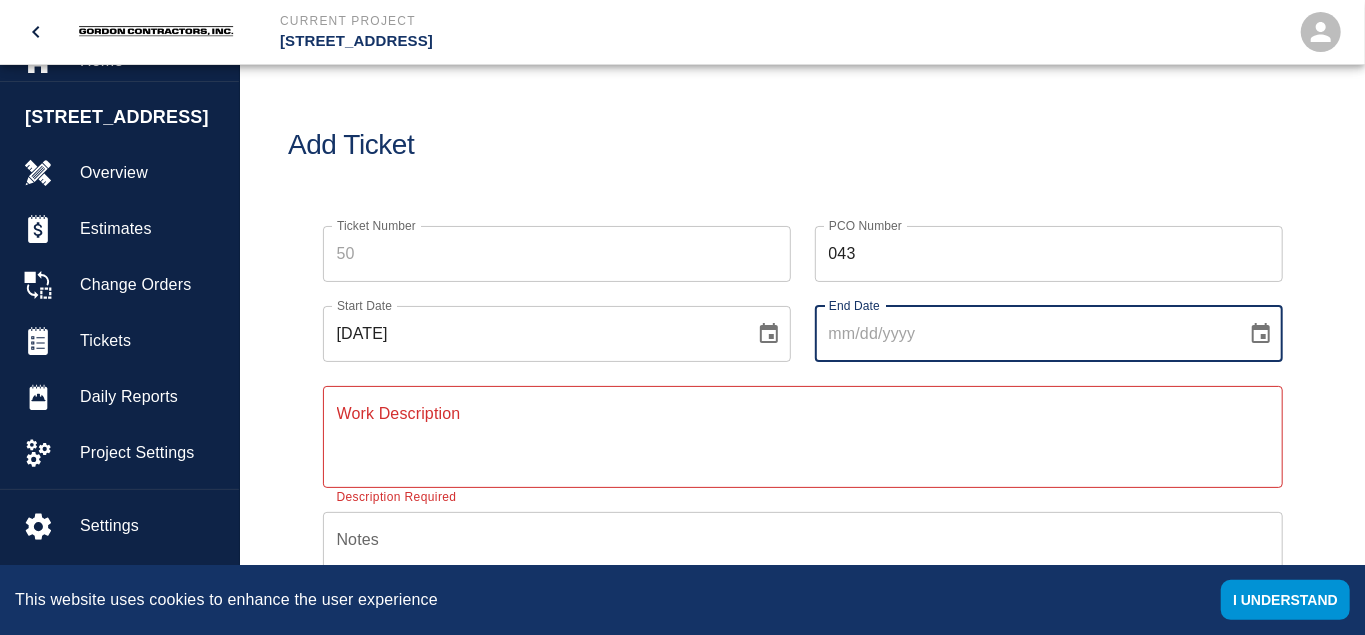 click on "End Date" at bounding box center [1024, 334] 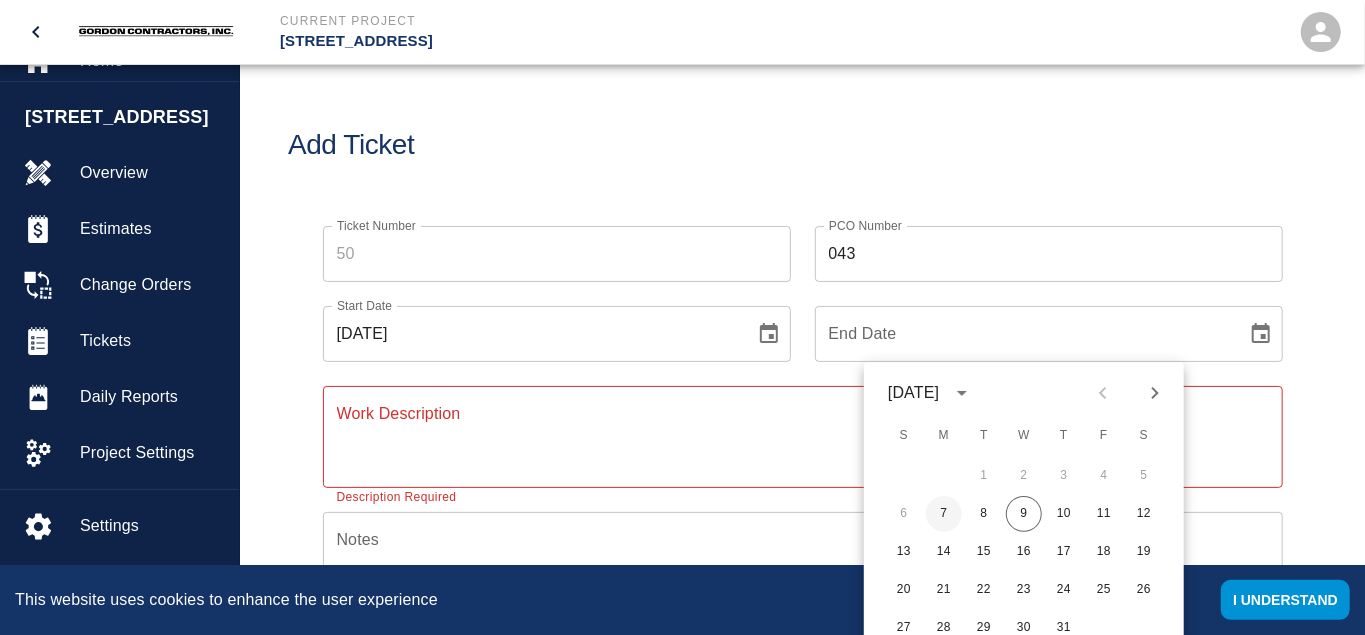 click on "7" at bounding box center (944, 514) 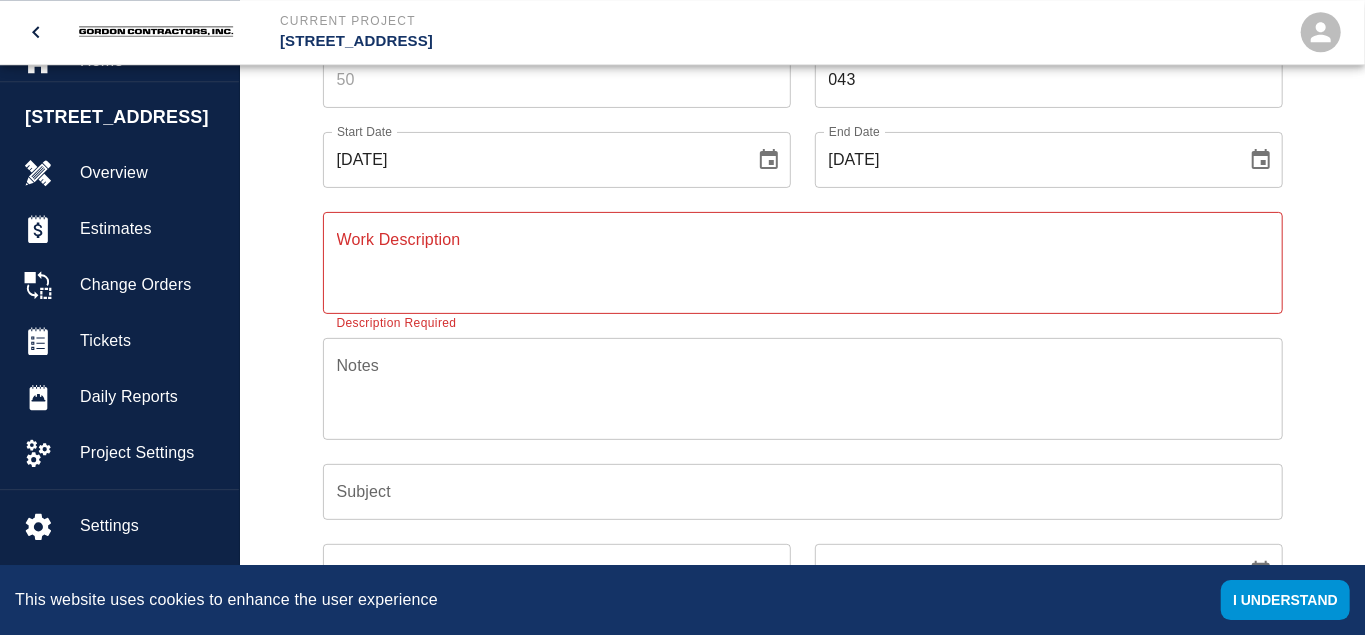 scroll, scrollTop: 208, scrollLeft: 0, axis: vertical 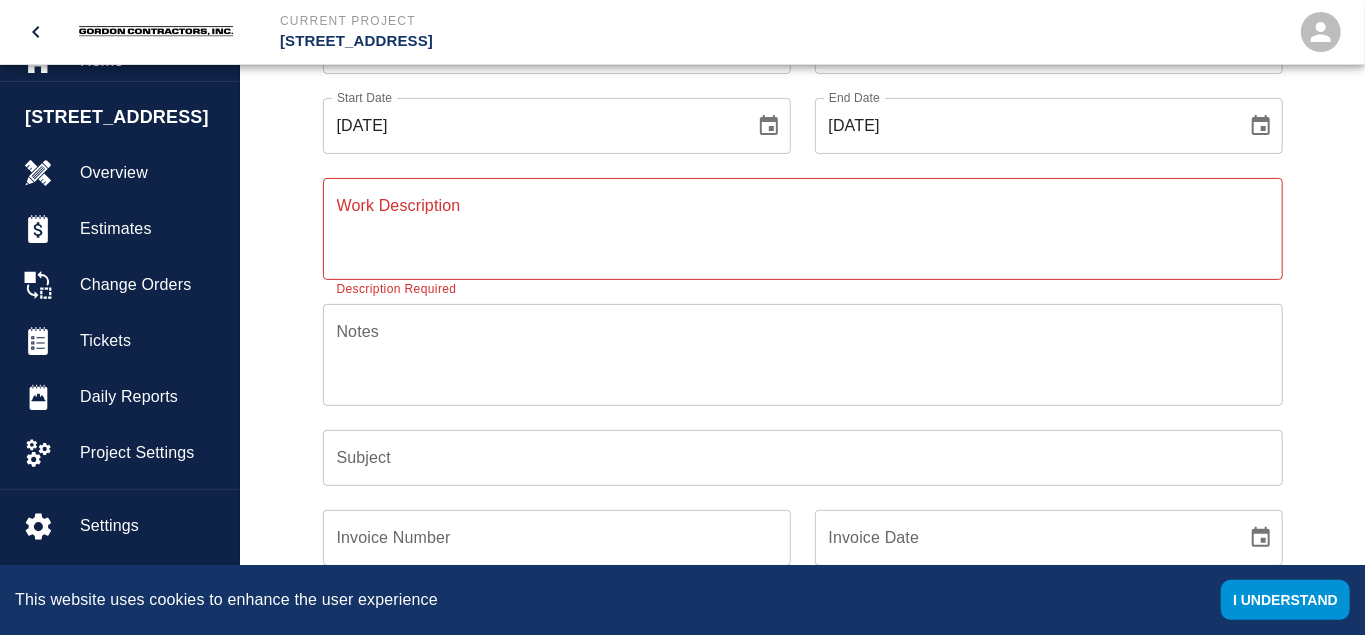 click on "Work Description" at bounding box center (803, 228) 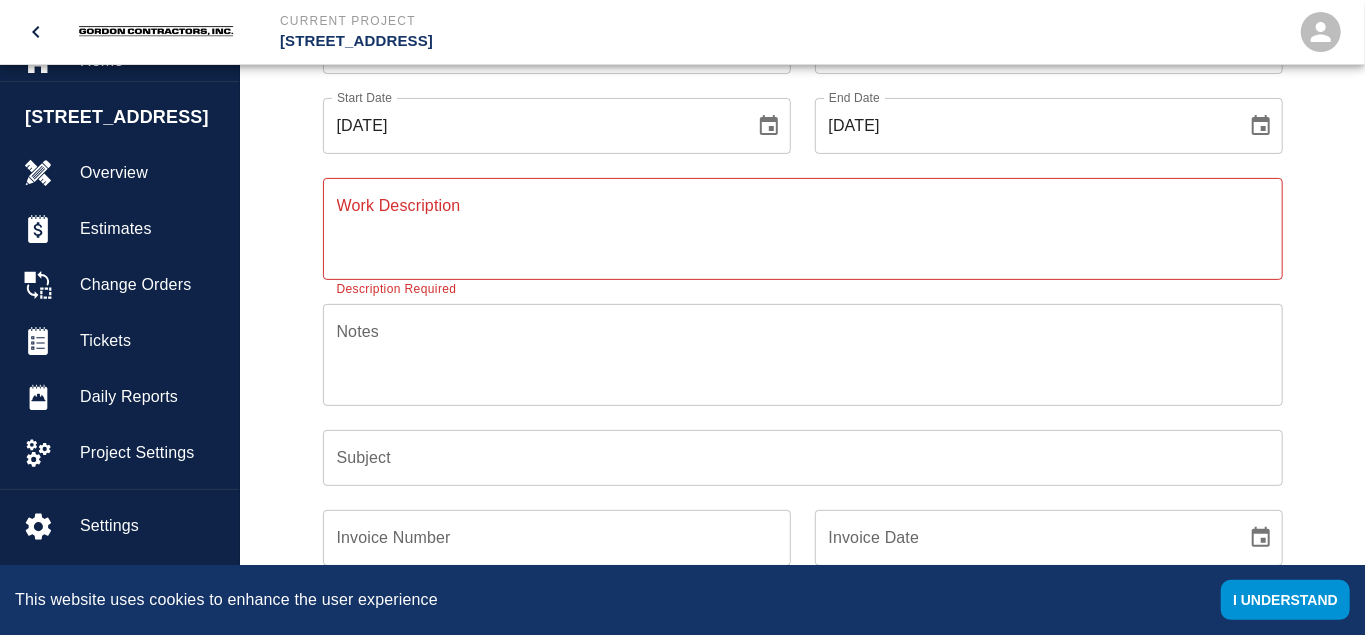 click on "x Work Description" at bounding box center (803, 229) 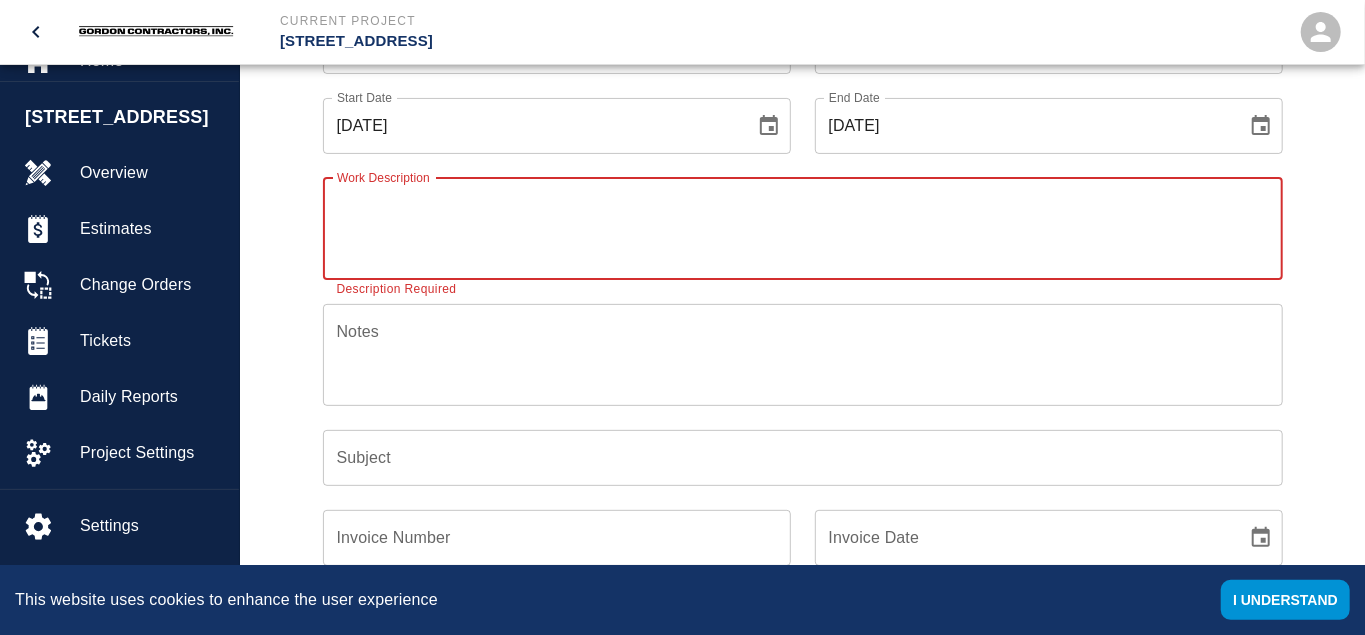 click on "Work Description" at bounding box center (803, 228) 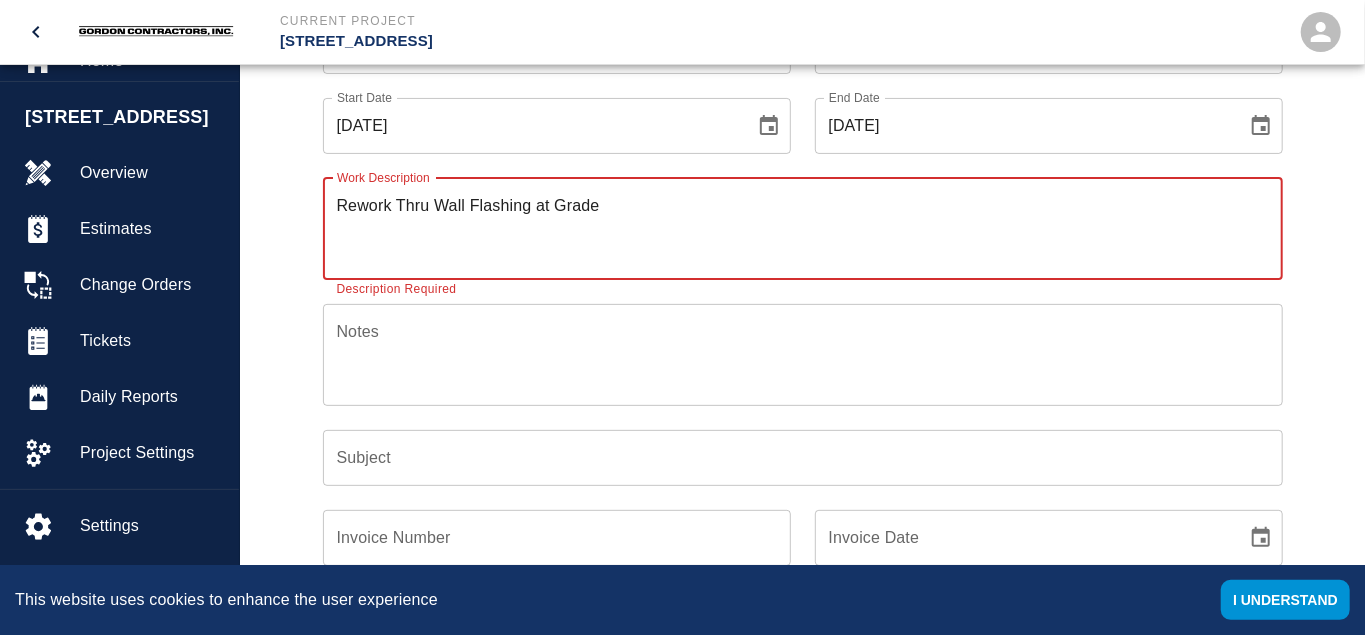 scroll, scrollTop: 312, scrollLeft: 0, axis: vertical 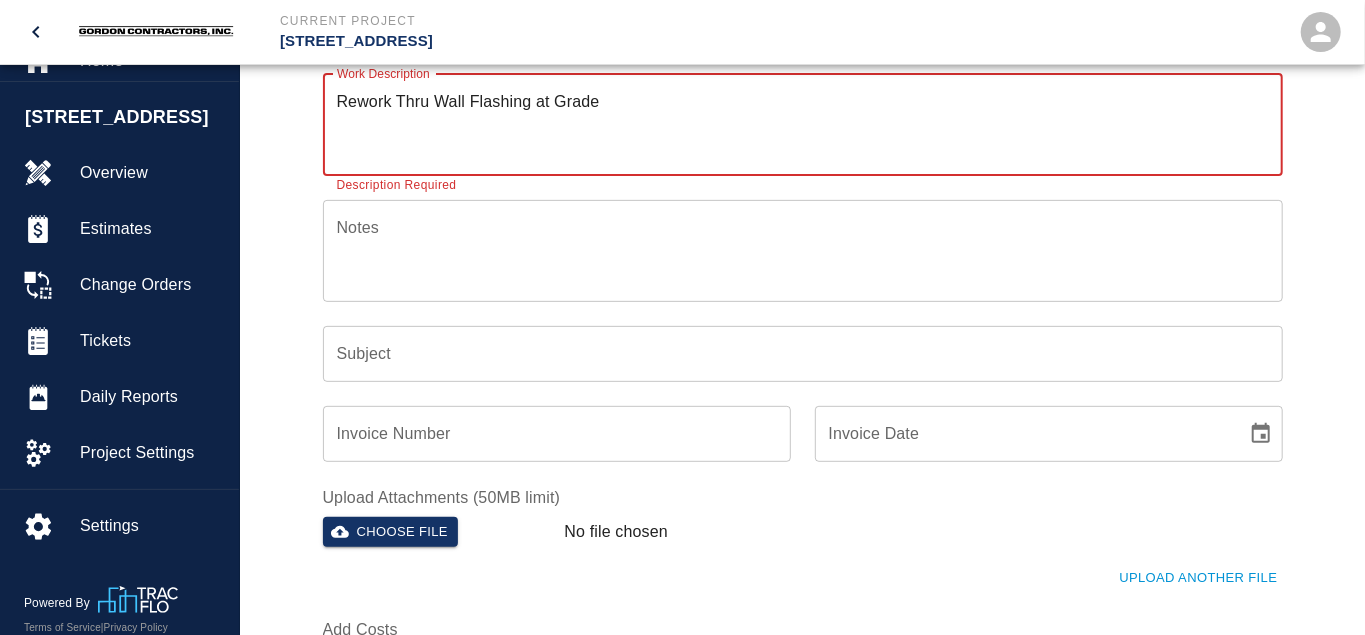 type on "Rework Thru Wall Flashing at Grade" 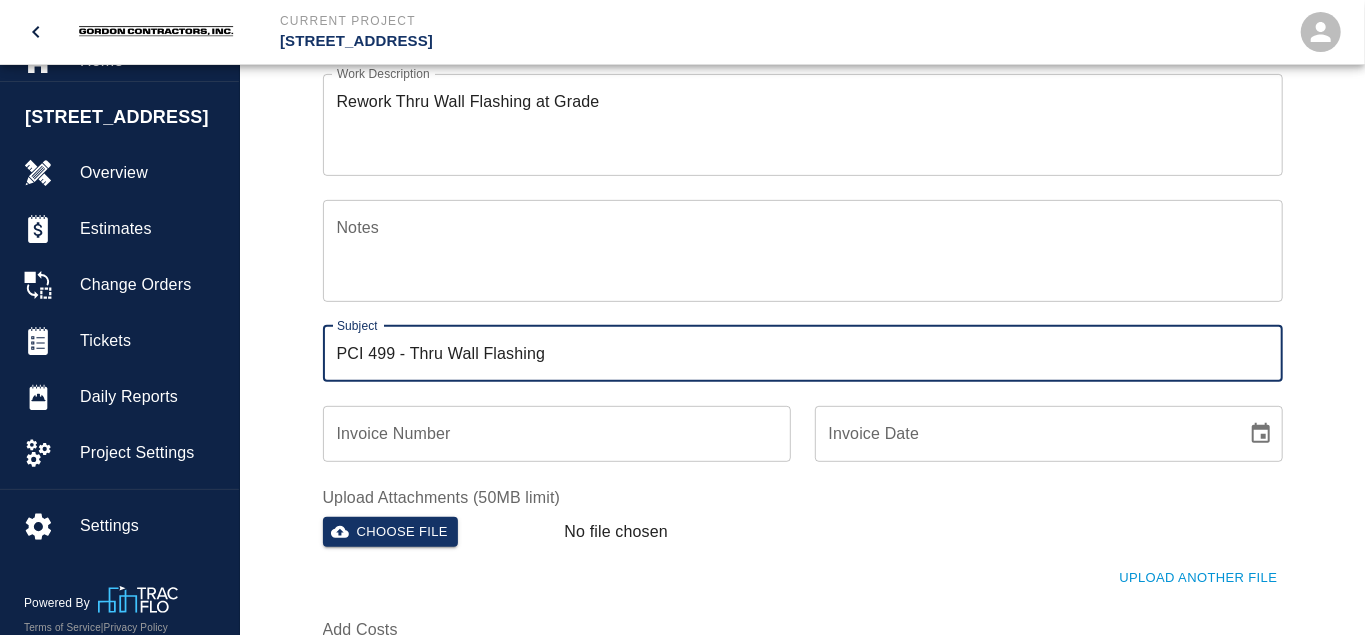scroll, scrollTop: 728, scrollLeft: 0, axis: vertical 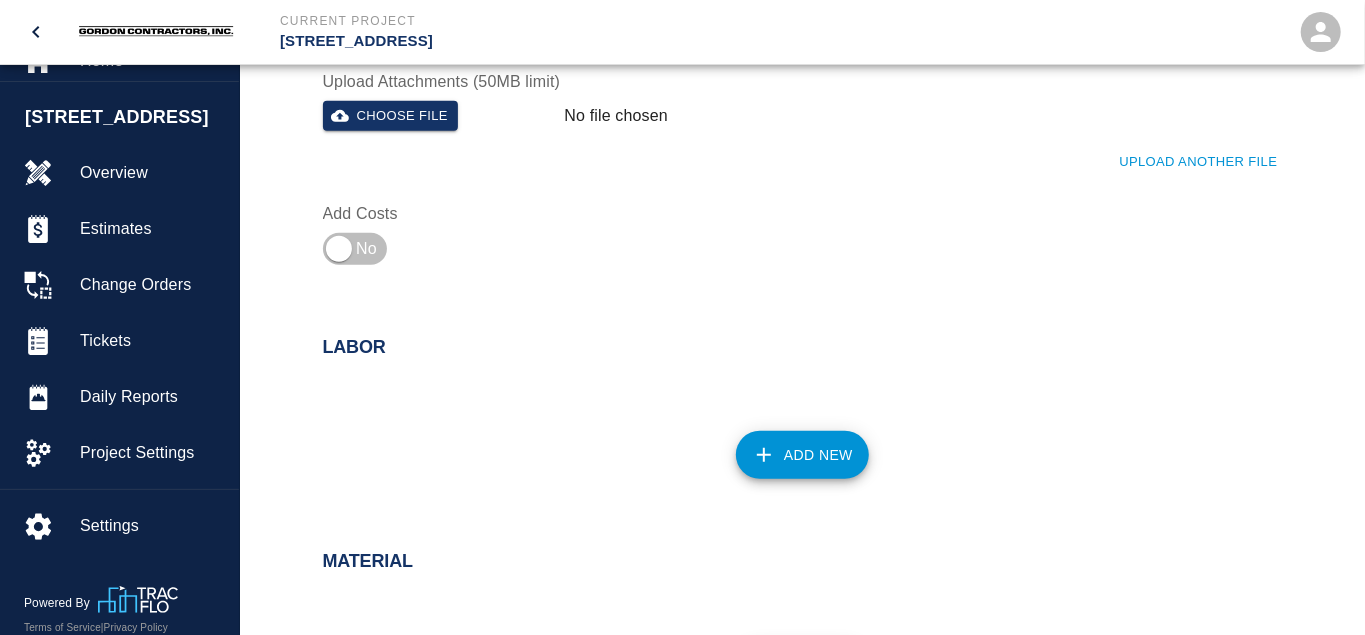 type on "PCI 499 - Thru Wall Flashing" 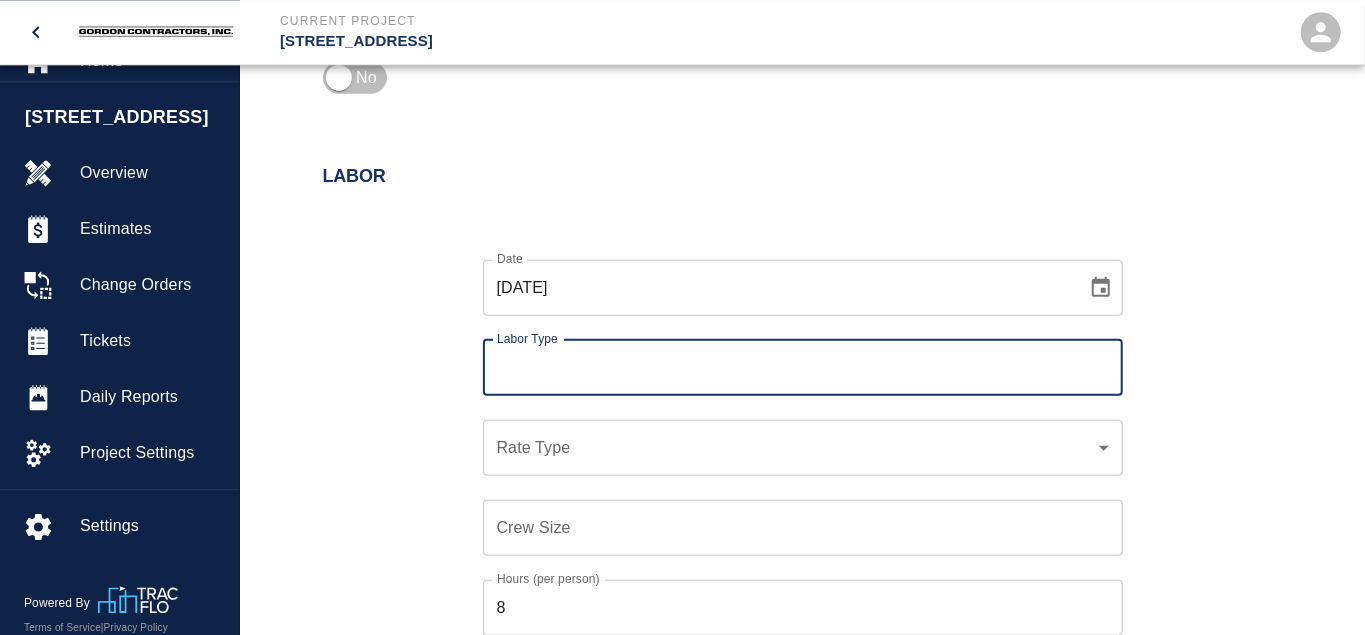 scroll, scrollTop: 936, scrollLeft: 0, axis: vertical 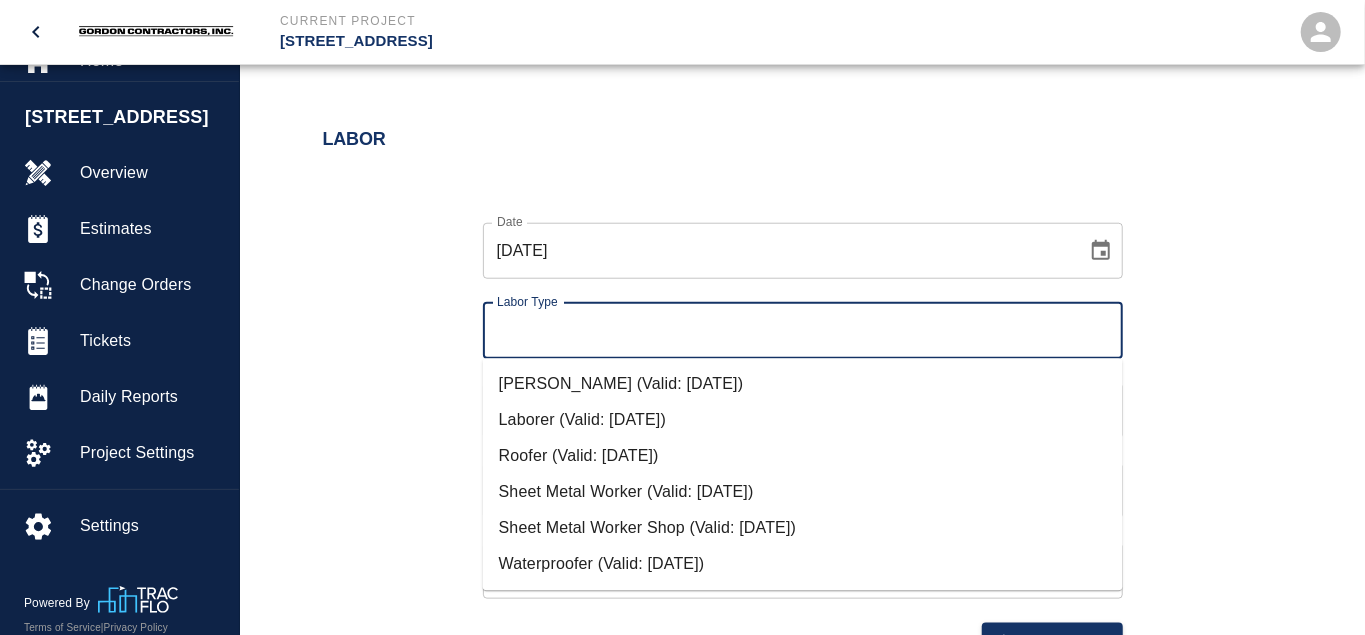 click on "Labor Type" at bounding box center [803, 331] 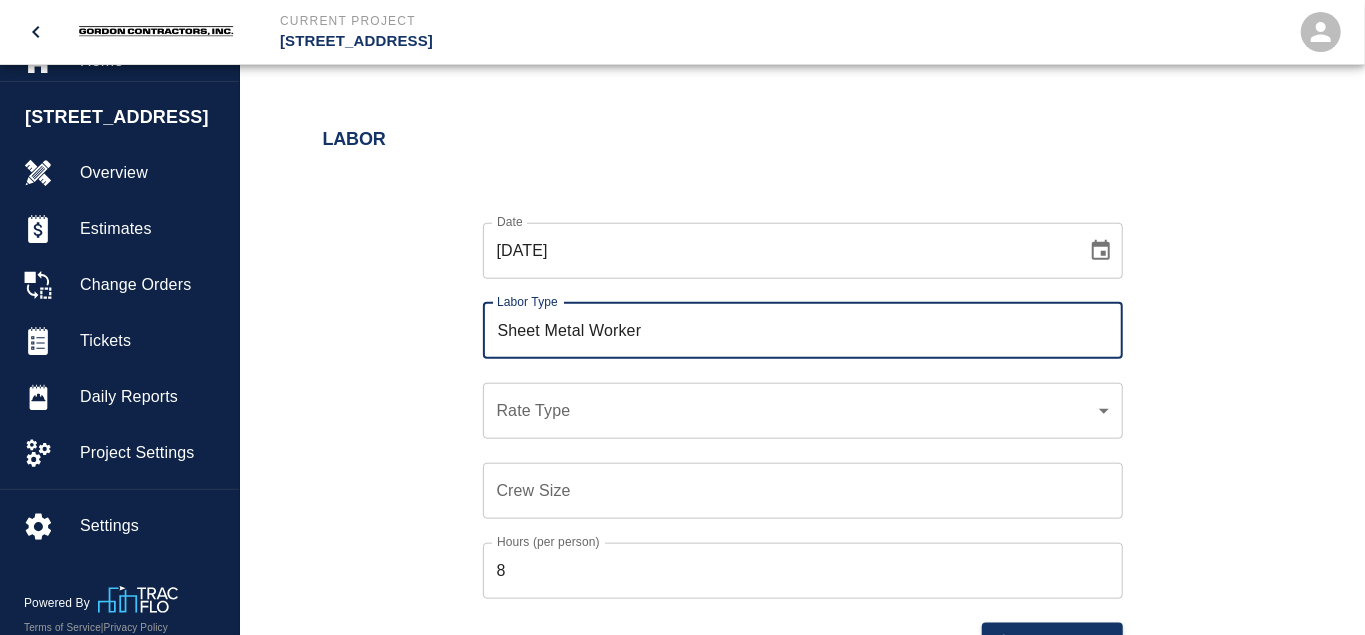 click on "Current Project [STREET_ADDRESS] Home [STREET_ADDRESS] Overview Estimates Change Orders Tickets Daily Reports Project Settings Settings Powered By Terms of Service  |  Privacy Policy Add Ticket Ticket Number Ticket Number PCO Number 043 PCO Number Start Date  [DATE] Start Date  End Date [DATE] End Date Work Description Rework Thru Wall Flashing at Grade x Work Description Notes x Notes Subject PCI 499 - Thru Wall Flashing Subject Invoice Number Invoice Number Invoice Date Invoice Date Upload Attachments (50MB limit) Choose file No file chosen Upload Another File Add Costs Labor Date [DATE] Date Labor Type Sheet Metal Worker Labor Type Rate Type ​ Rate Type Crew Size Crew Size Hours (per person) 8 Hours (per person) Cancel Add Labor Material Add New Equipment Add New Cancel Create Ticket [PERSON_NAME] [EMAIL_ADDRESS][DOMAIN_NAME] Integrations Edit Profile Logout May" at bounding box center [682, -619] 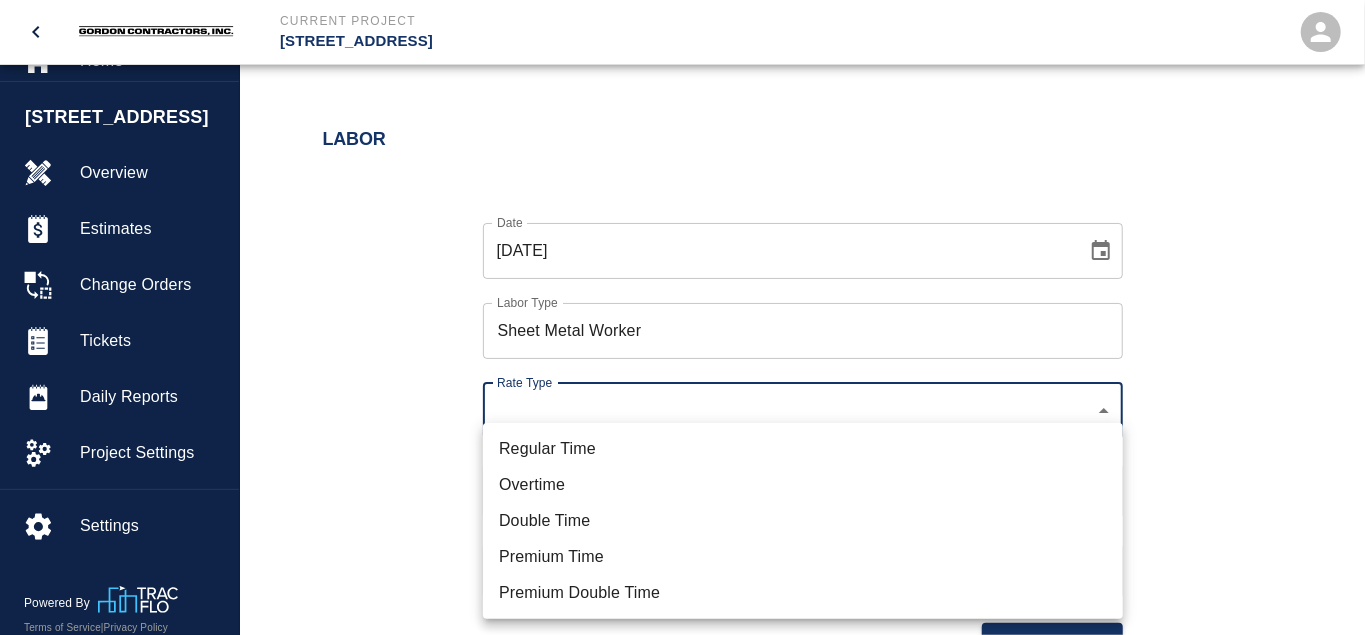click on "Regular Time" at bounding box center (803, 449) 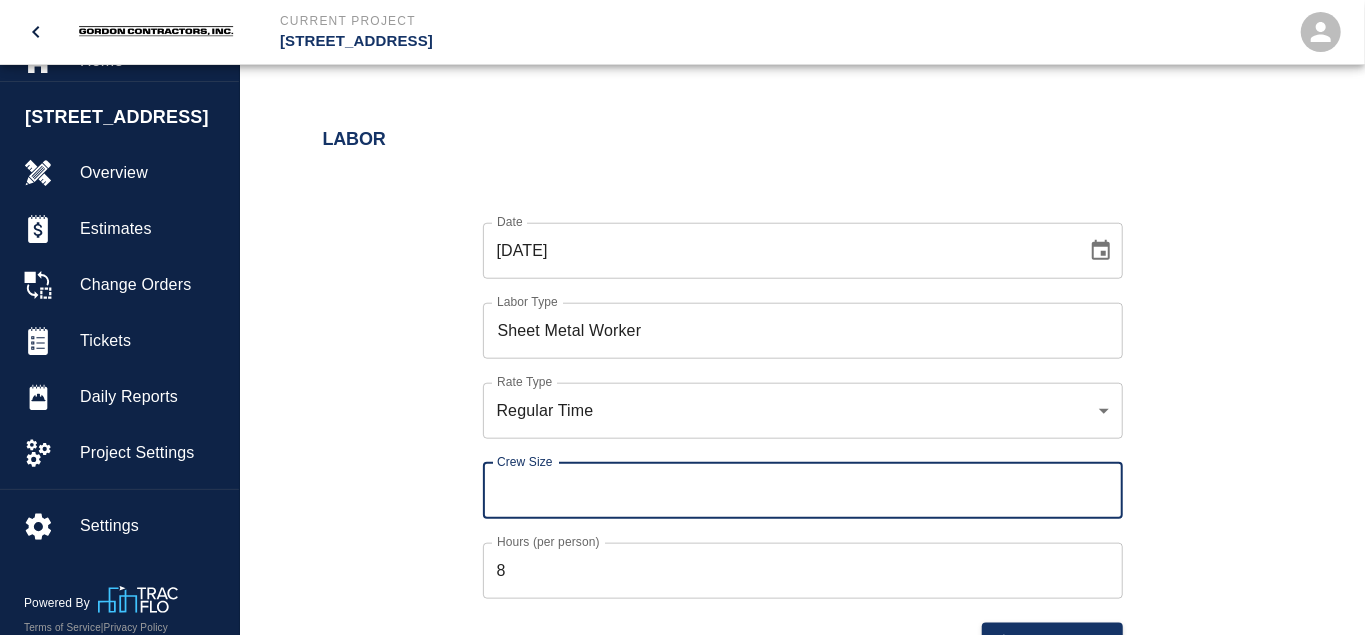 click on "Crew Size" at bounding box center [803, 491] 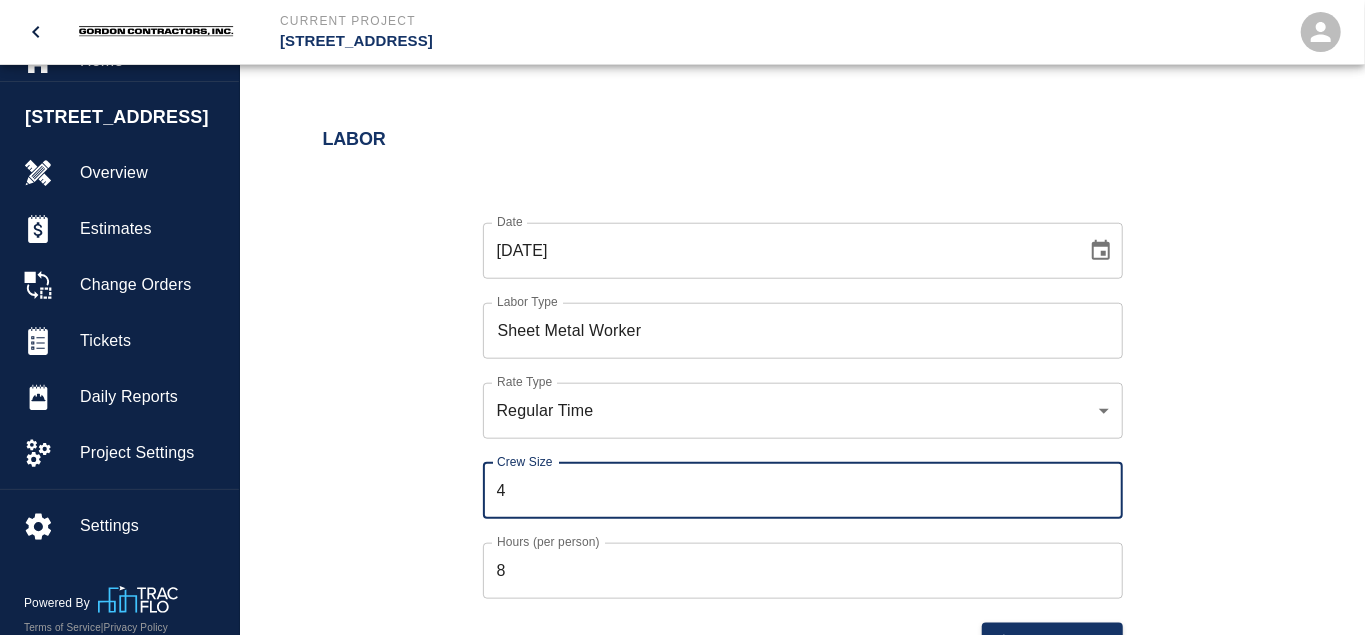type on "4" 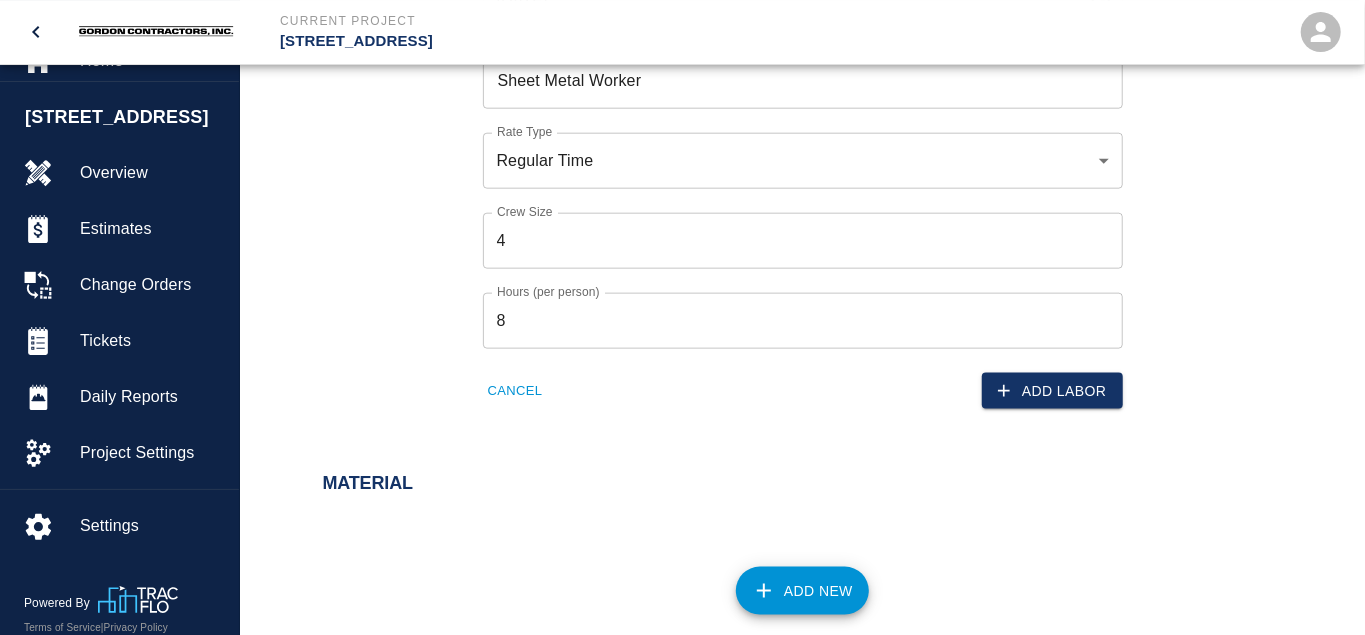 scroll, scrollTop: 1248, scrollLeft: 0, axis: vertical 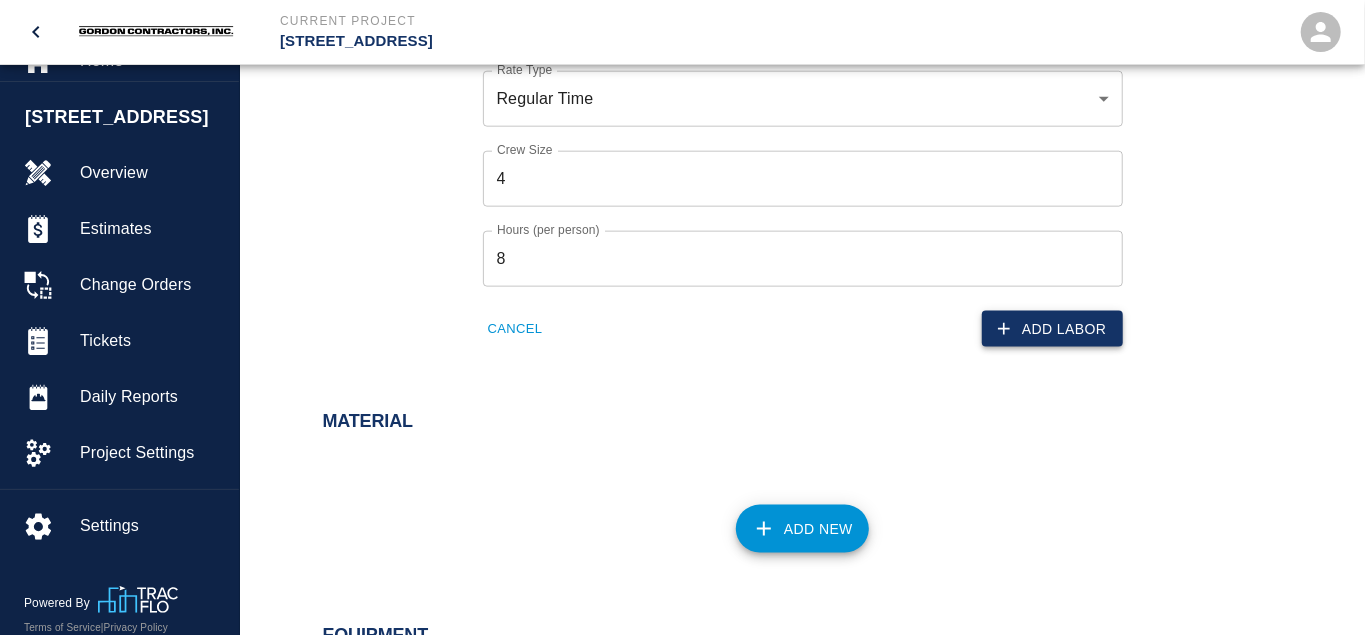 click on "Add Labor" at bounding box center [1052, 329] 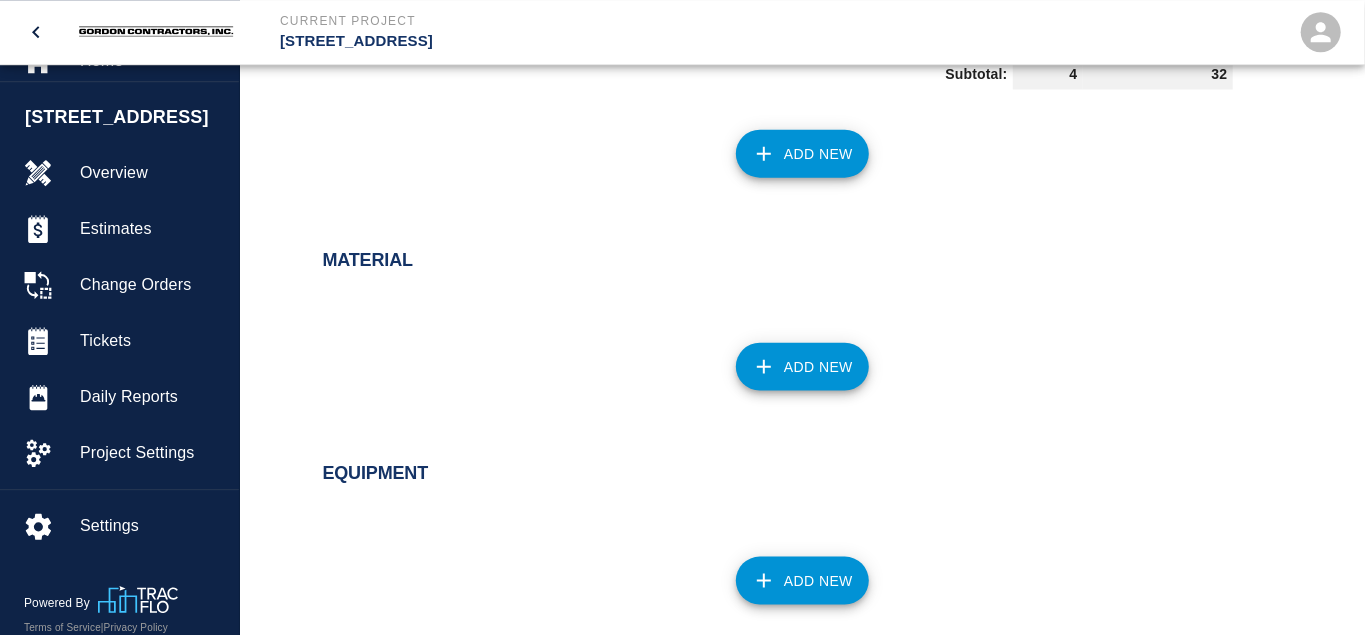 scroll, scrollTop: 1310, scrollLeft: 0, axis: vertical 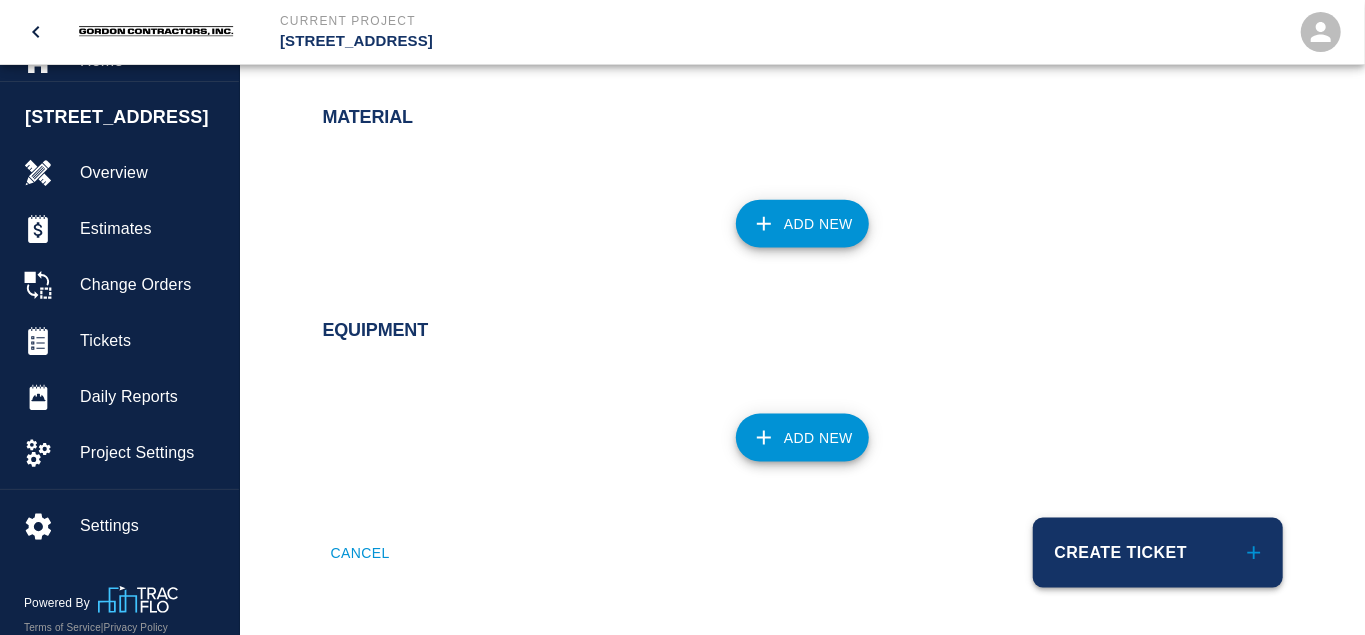 click on "Create Ticket" at bounding box center [1158, 553] 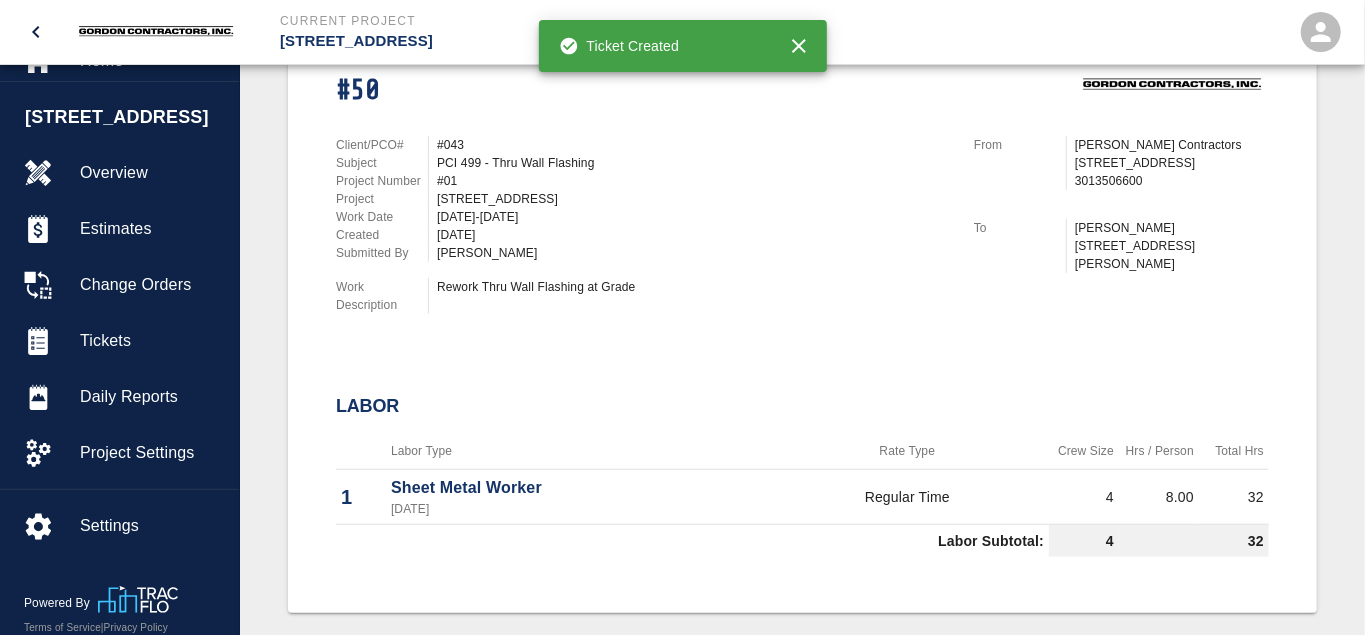 scroll, scrollTop: 0, scrollLeft: 0, axis: both 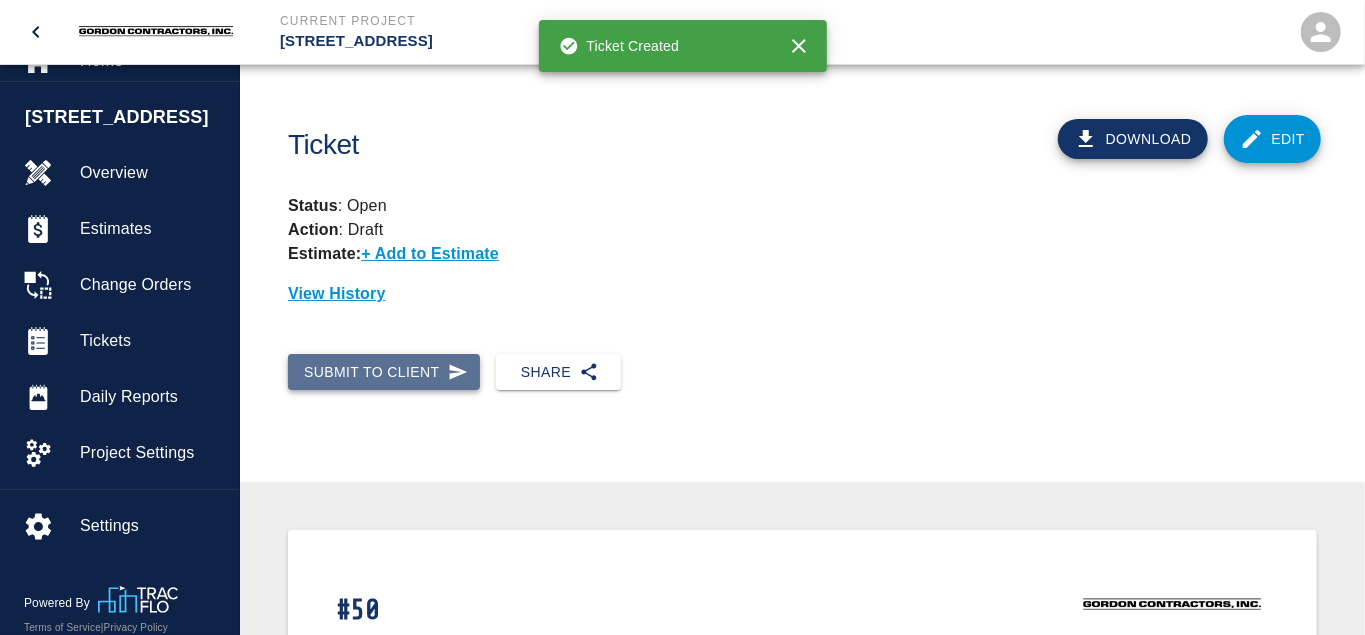 click 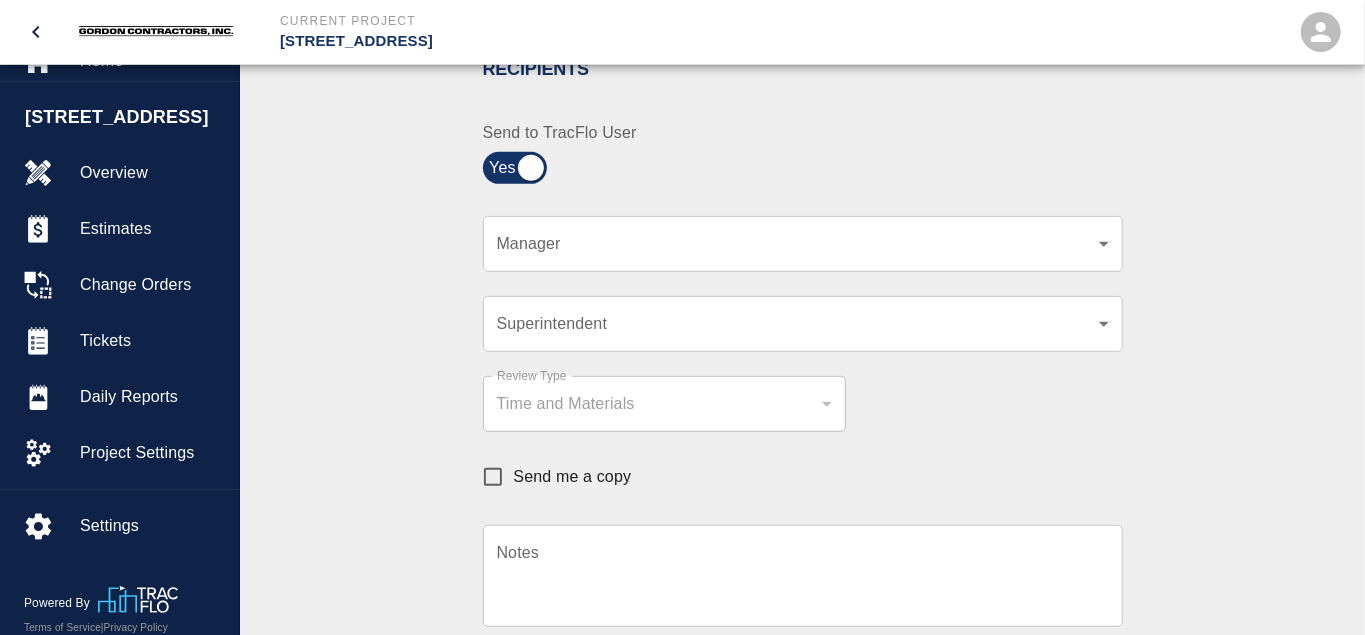 scroll, scrollTop: 520, scrollLeft: 0, axis: vertical 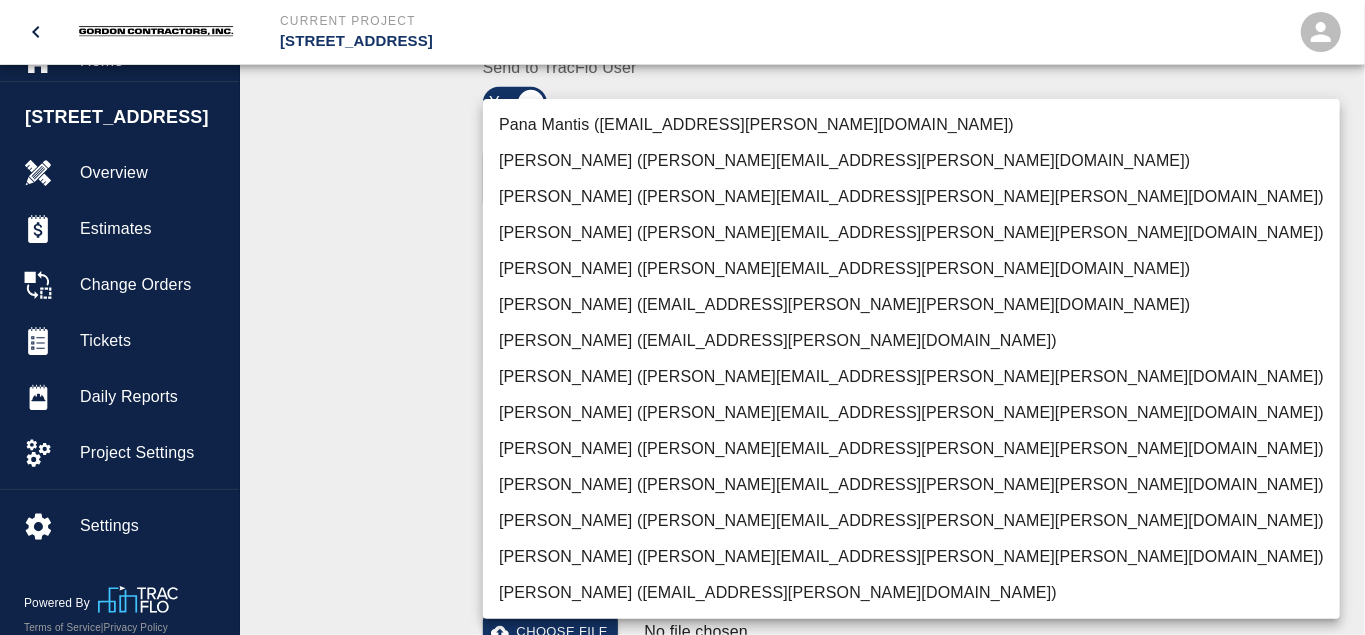 click on "Current Project [STREET_ADDRESS] Home [STREET_ADDRESS] Overview Estimates Change Orders Tickets Daily Reports Project Settings Settings Powered By Terms of Service  |  Privacy Policy Ticket Download Edit Status :   Open Action :   Draft Estimate:  + Add to Estimate View History Submit to Client Share Recipients Internal Team ​ Internal Team Notes x Notes Cancel Send Recipients Send to TracFlo User Manager ​ Manager Superintendent ​ Superintendent Review Type Time and Materials tm Review Type Send me a copy Notes x Notes Upload Attachments (10MB limit) Choose file No file chosen Upload Another File Cancel Send Request Time and Material Revision Notes   * x Notes   * Upload Attachments (10MB limit) Choose file No file chosen Upload Another File Cancel Send Time and Materials Reject Notes   * x Notes   * Upload Attachments (10MB limit) Choose file No file chosen Upload Another File Cancel Send Approve Ticket Time and Materials Signature Clear Notes x Notes Choose file No file chosen" at bounding box center [682, -203] 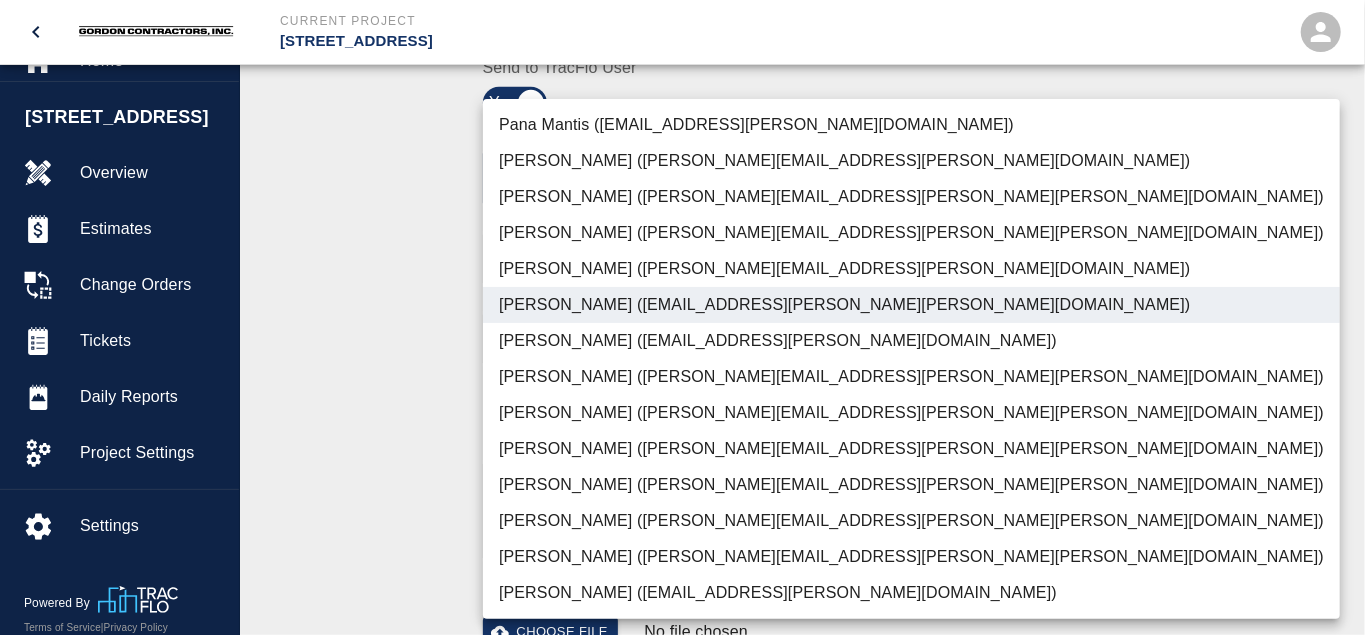 click at bounding box center [682, 317] 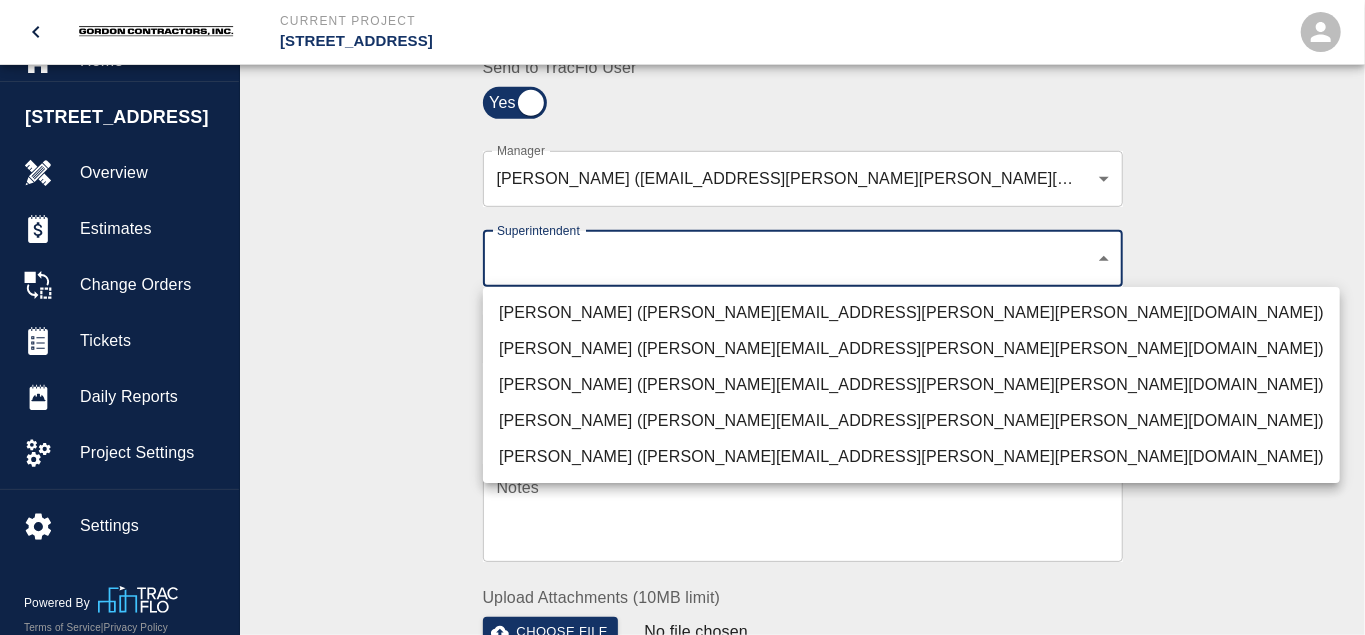 click on "Current Project [STREET_ADDRESS] Home [STREET_ADDRESS] Overview Estimates Change Orders Tickets Daily Reports Project Settings Settings Powered By Terms of Service  |  Privacy Policy Ticket Download Edit Status :   Open Action :   Draft Estimate:  + Add to Estimate View History Submit to Client Share Recipients Internal Team ​ Internal Team Notes x Notes Cancel Send Recipients Send to TracFlo User Manager [PERSON_NAME] ([EMAIL_ADDRESS][PERSON_NAME][PERSON_NAME][DOMAIN_NAME]) e78ae711-0fd6-4e18-bb8b-b399932e647c Manager Superintendent ​ Superintendent Review Type Time and Materials tm Review Type Send me a copy Notes x Notes Upload Attachments (10MB limit) Choose file No file chosen Upload Another File Cancel Send Request Time and Material Revision Notes   * x Notes   * Upload Attachments (10MB limit) Choose file No file chosen Upload Another File Cancel Send Time and Materials Reject Notes   * x Notes   * Upload Attachments (10MB limit) Choose file No file chosen Upload Another File Cancel Send Signature x *" at bounding box center (682, -203) 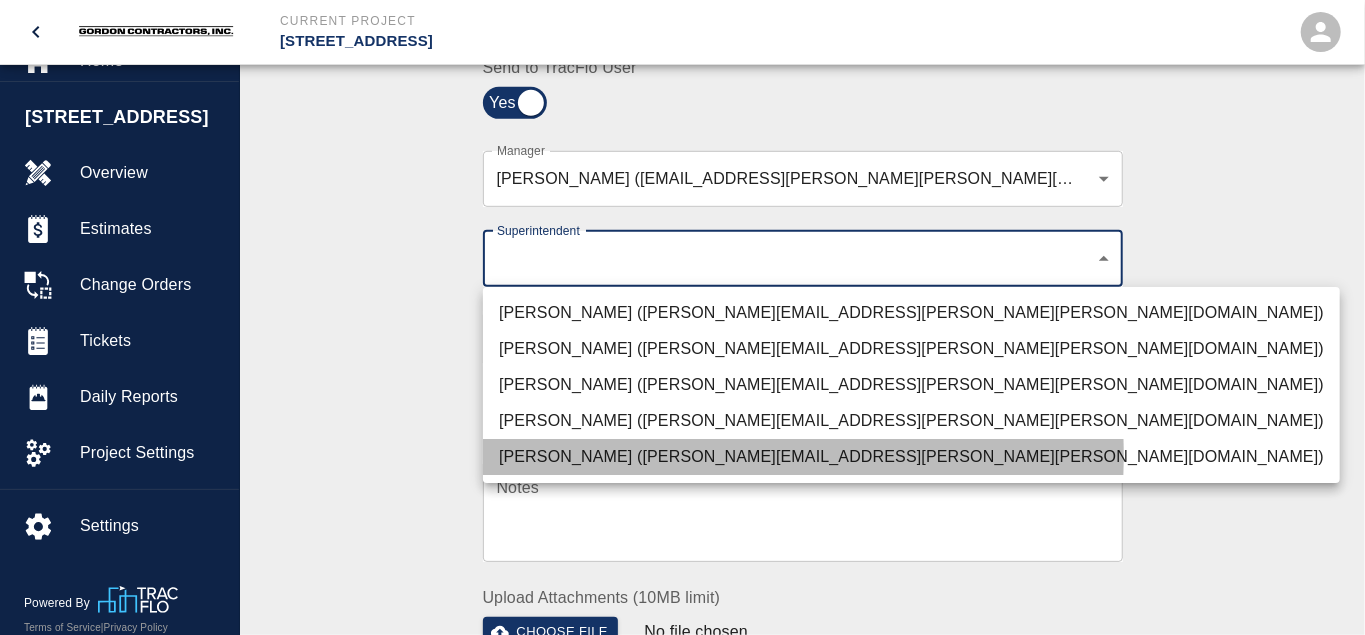 click on "[PERSON_NAME] ([PERSON_NAME][EMAIL_ADDRESS][PERSON_NAME][PERSON_NAME][DOMAIN_NAME])" at bounding box center [911, 457] 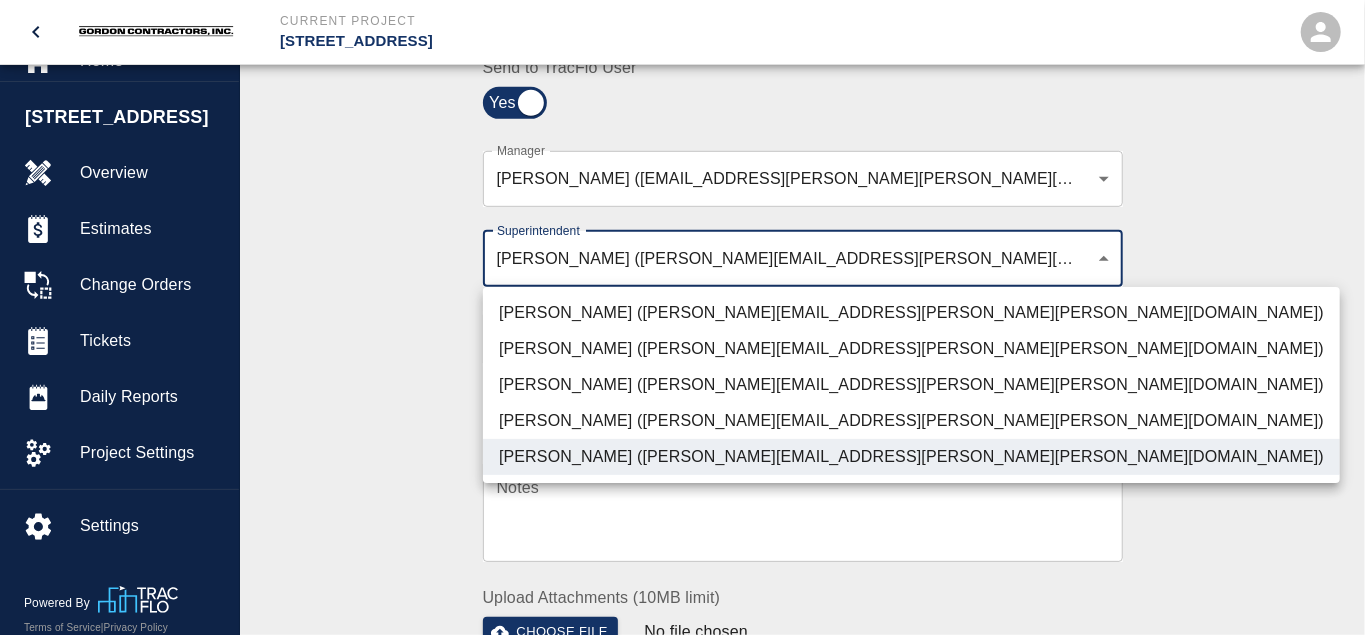 click at bounding box center (682, 317) 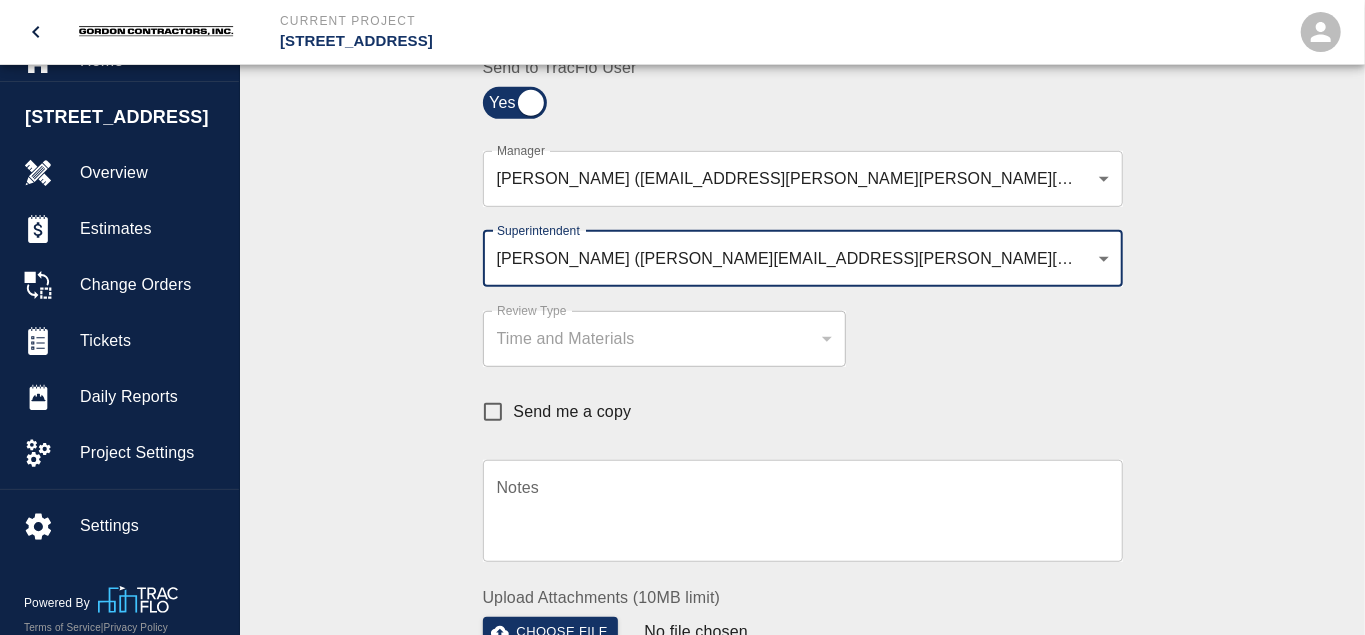 scroll, scrollTop: 1040, scrollLeft: 0, axis: vertical 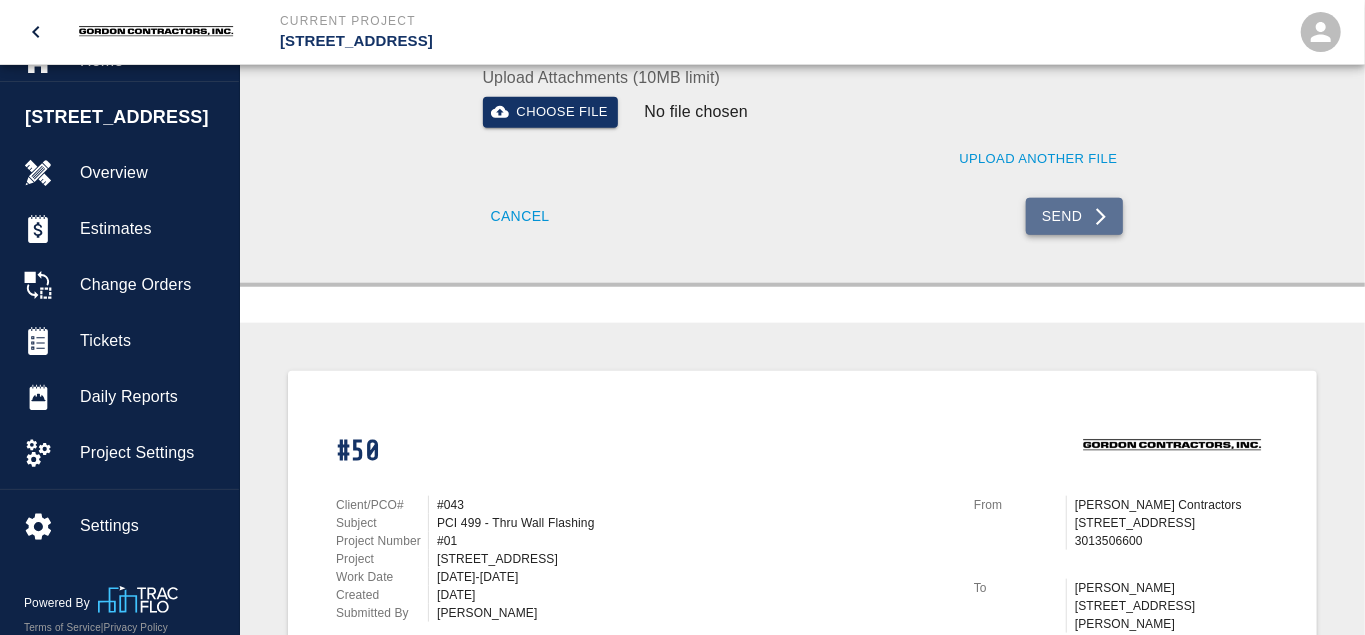 click on "Send" at bounding box center (1074, 216) 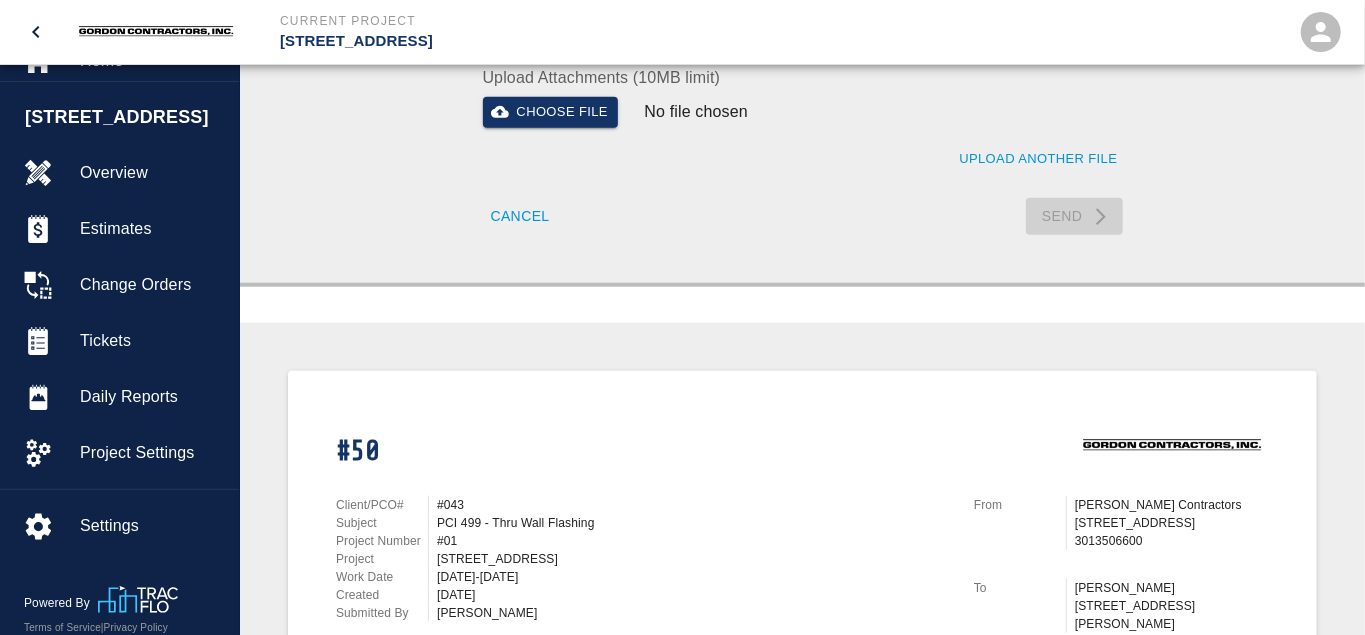 type 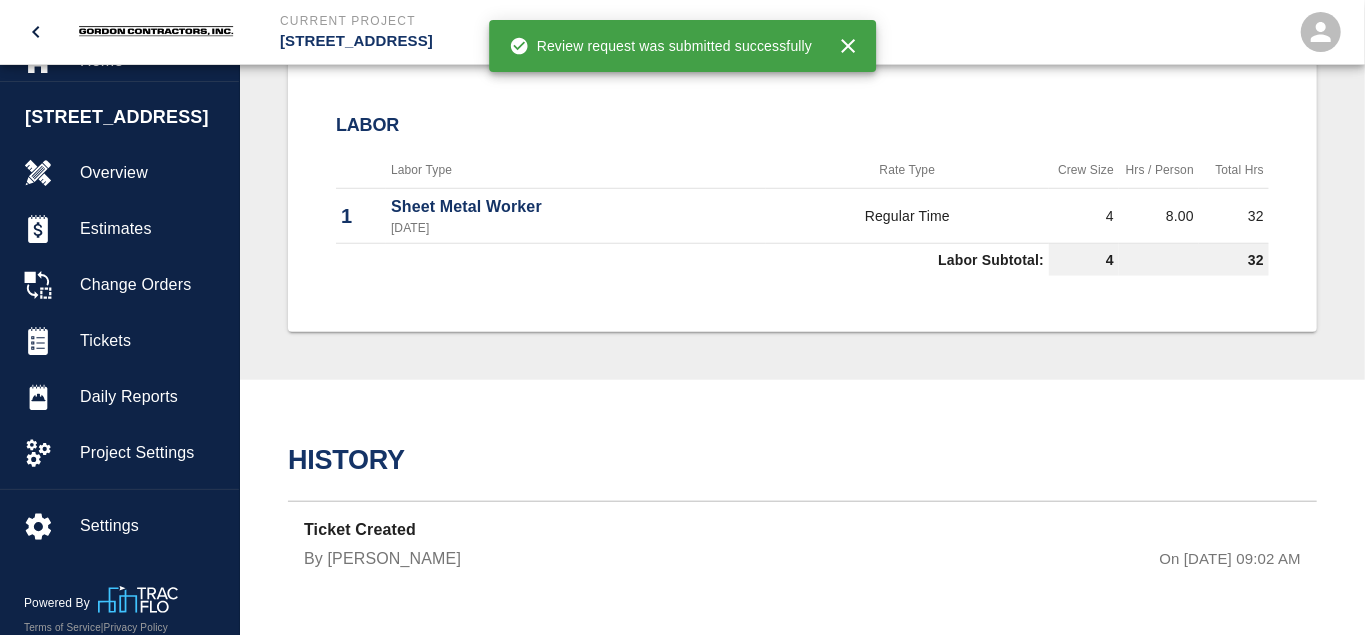 scroll, scrollTop: 0, scrollLeft: 0, axis: both 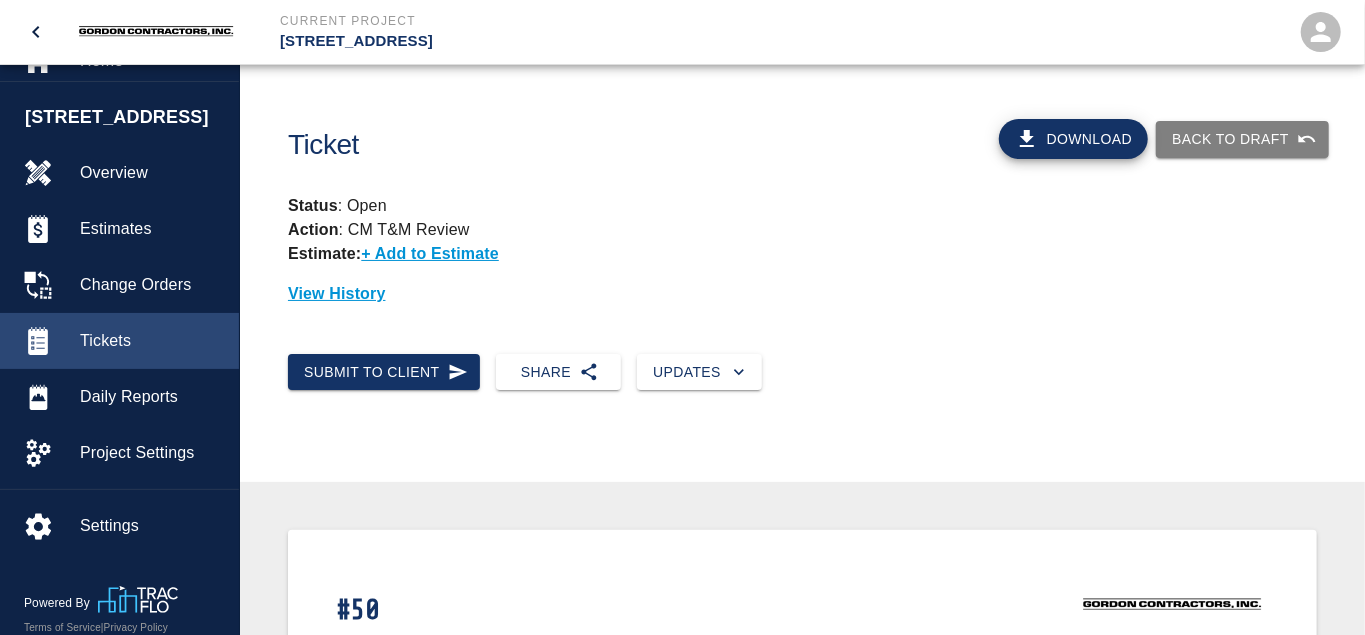 click on "Tickets" at bounding box center [151, 341] 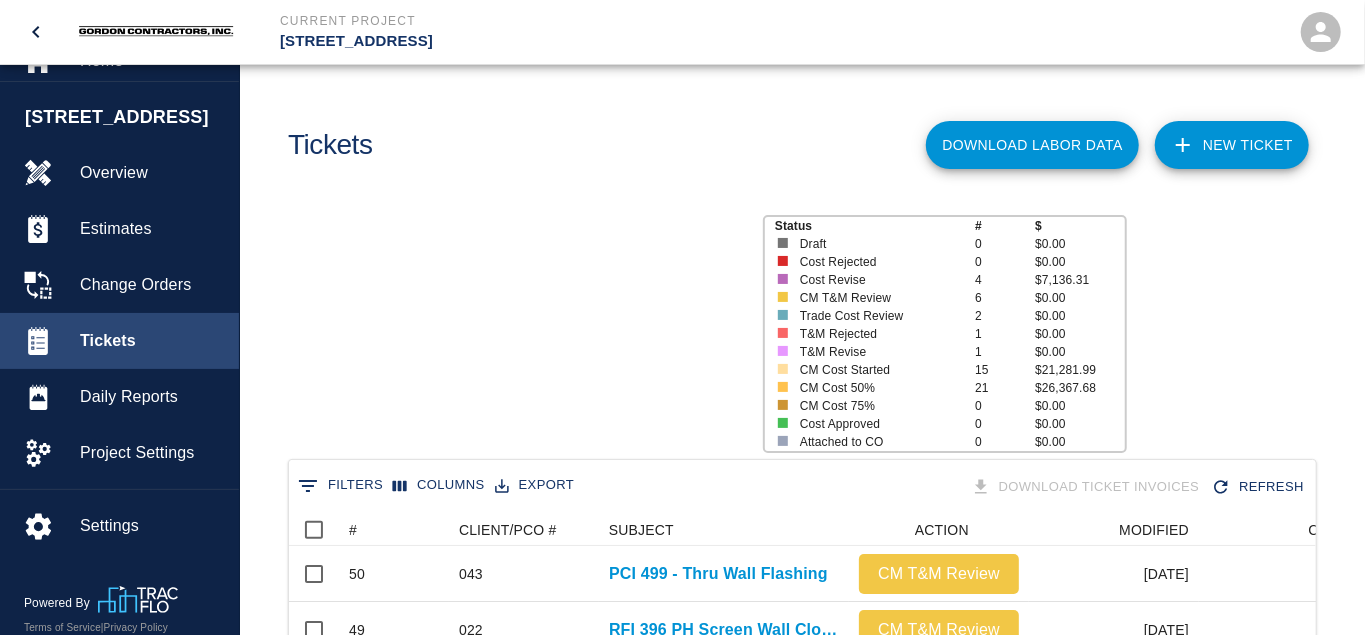 scroll, scrollTop: 1, scrollLeft: 1, axis: both 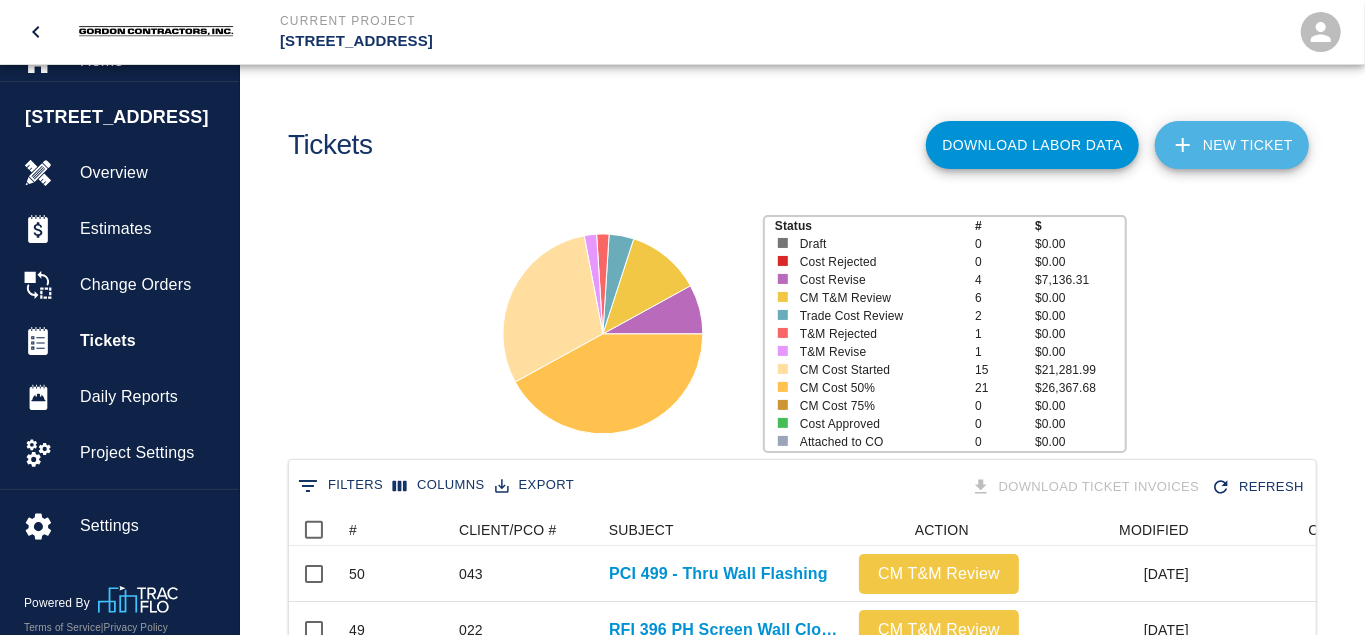 click on "NEW TICKET" at bounding box center [1232, 145] 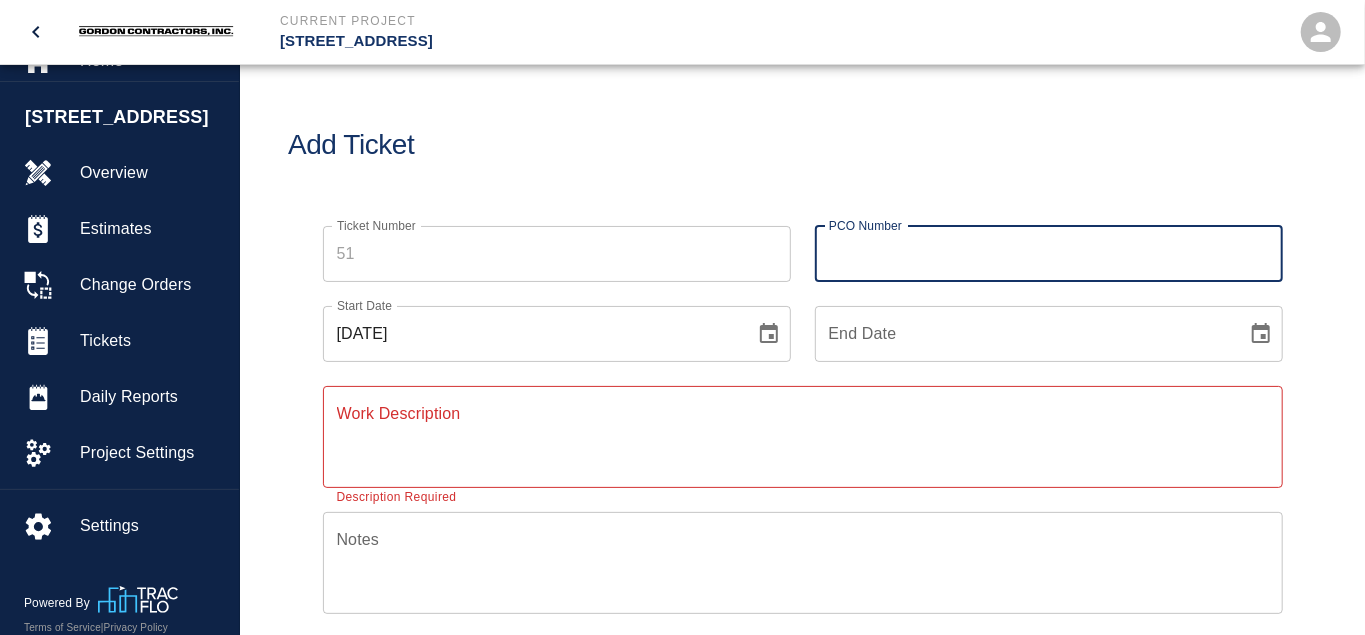 click on "PCO Number" at bounding box center (1049, 254) 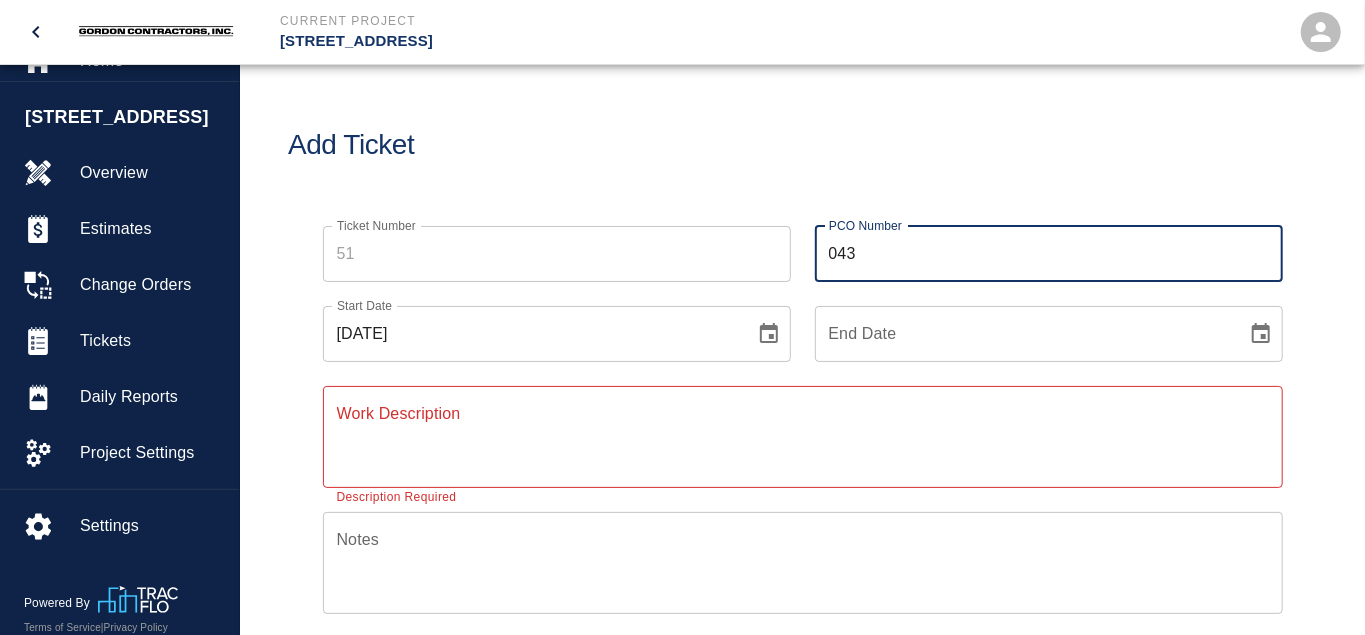 type on "043" 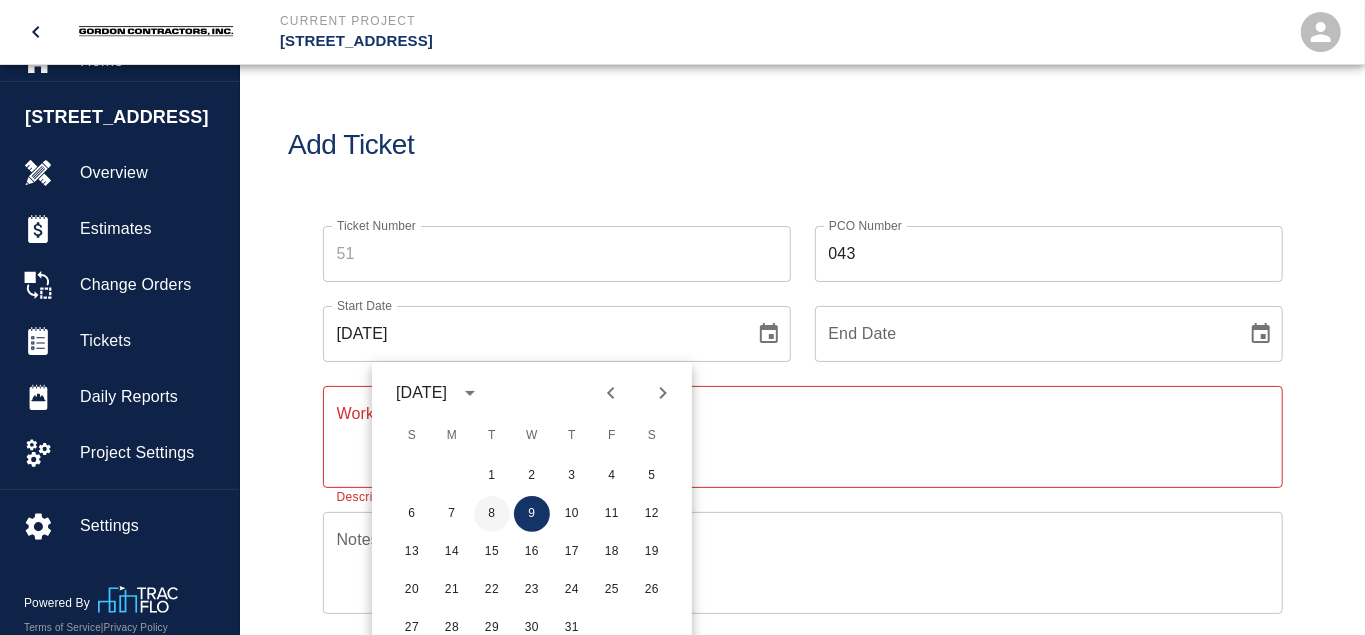 click on "8" at bounding box center [492, 514] 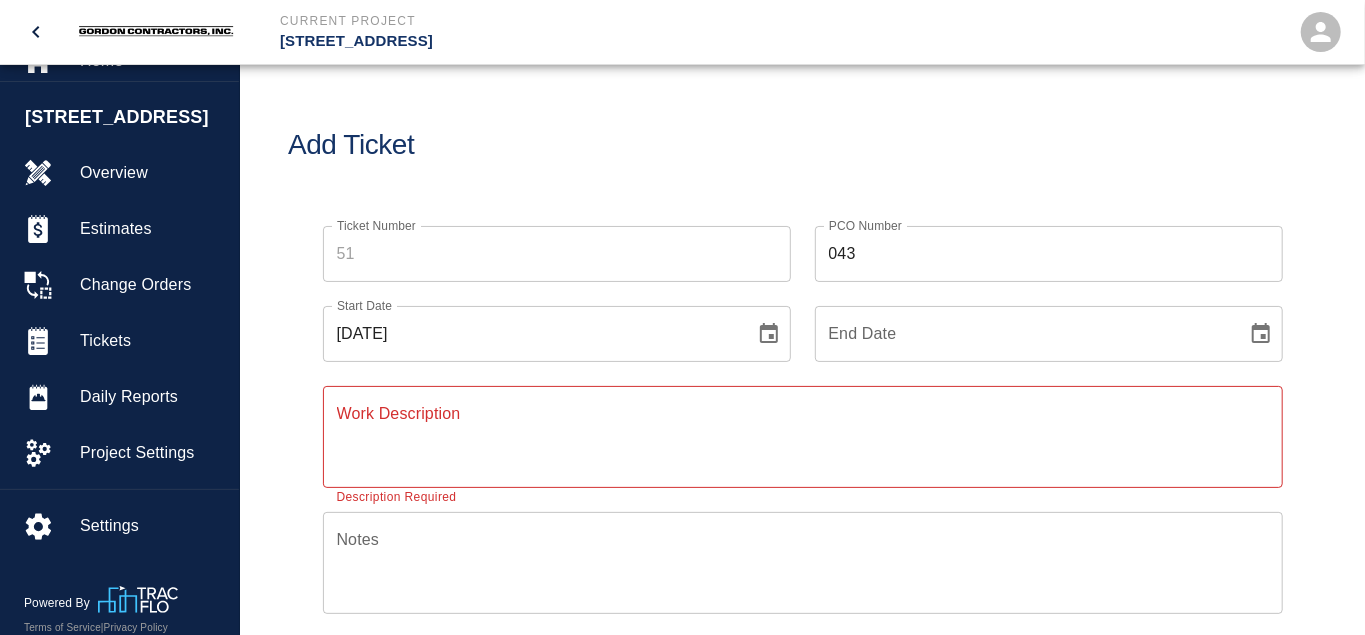 click 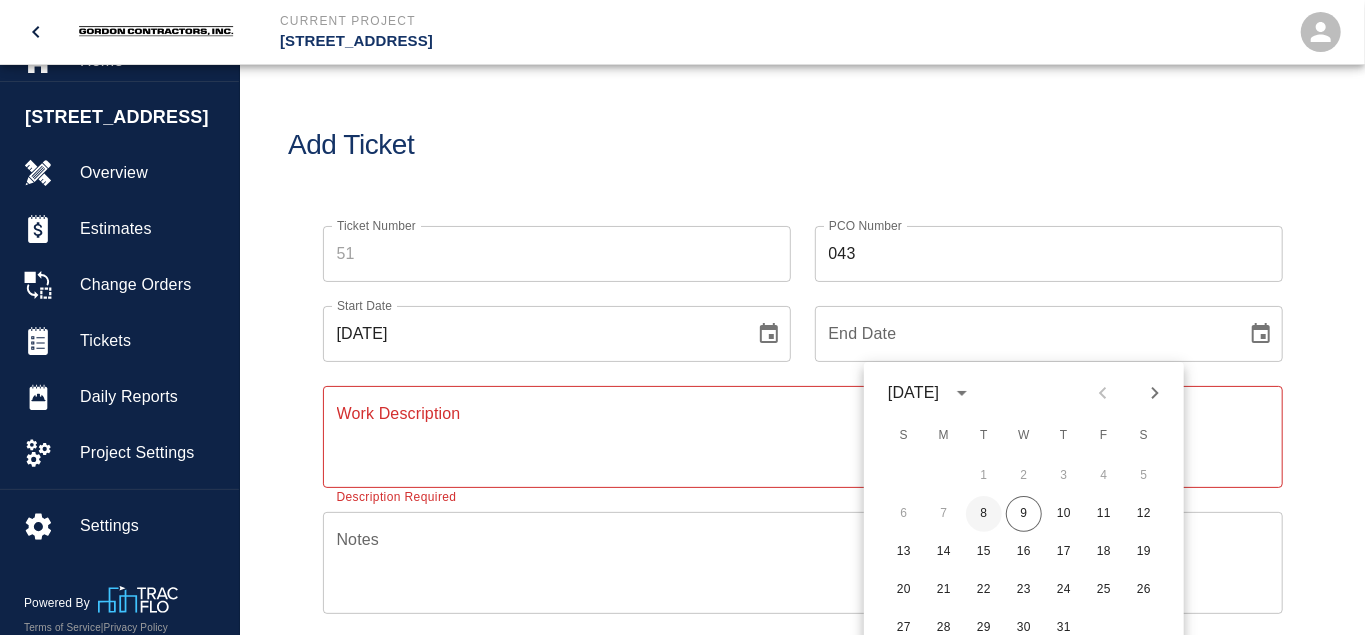 click on "8" at bounding box center (984, 514) 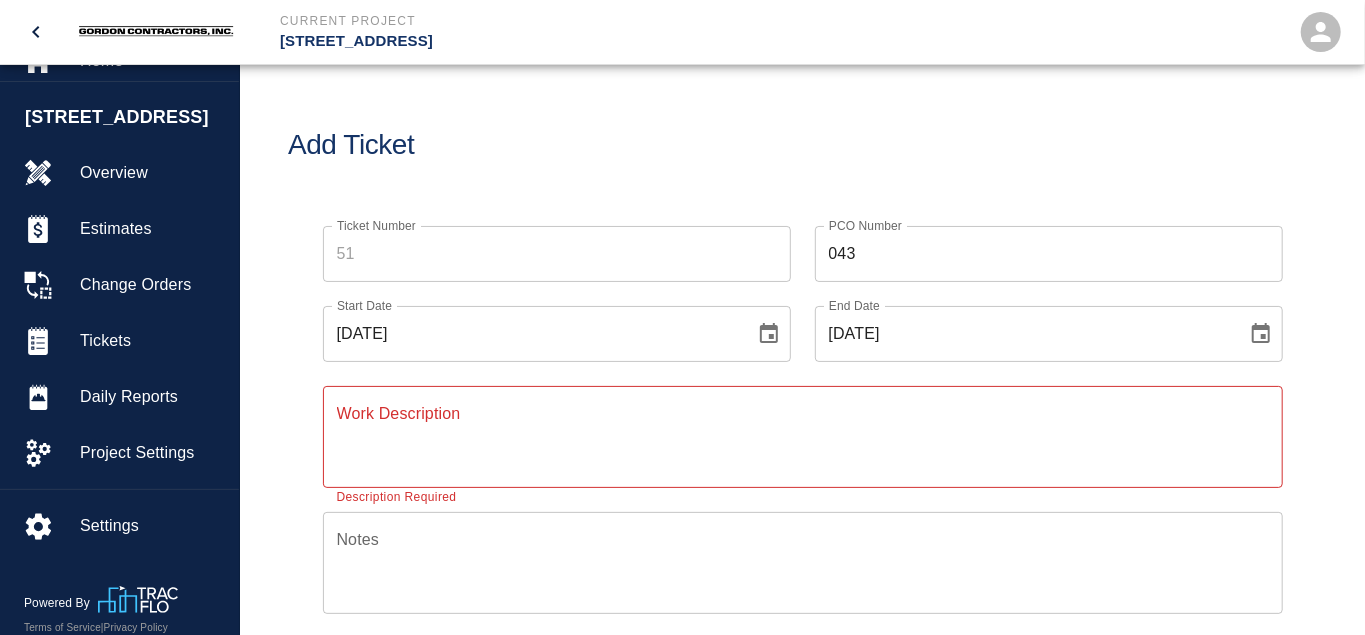 click on "Work Description" at bounding box center [803, 436] 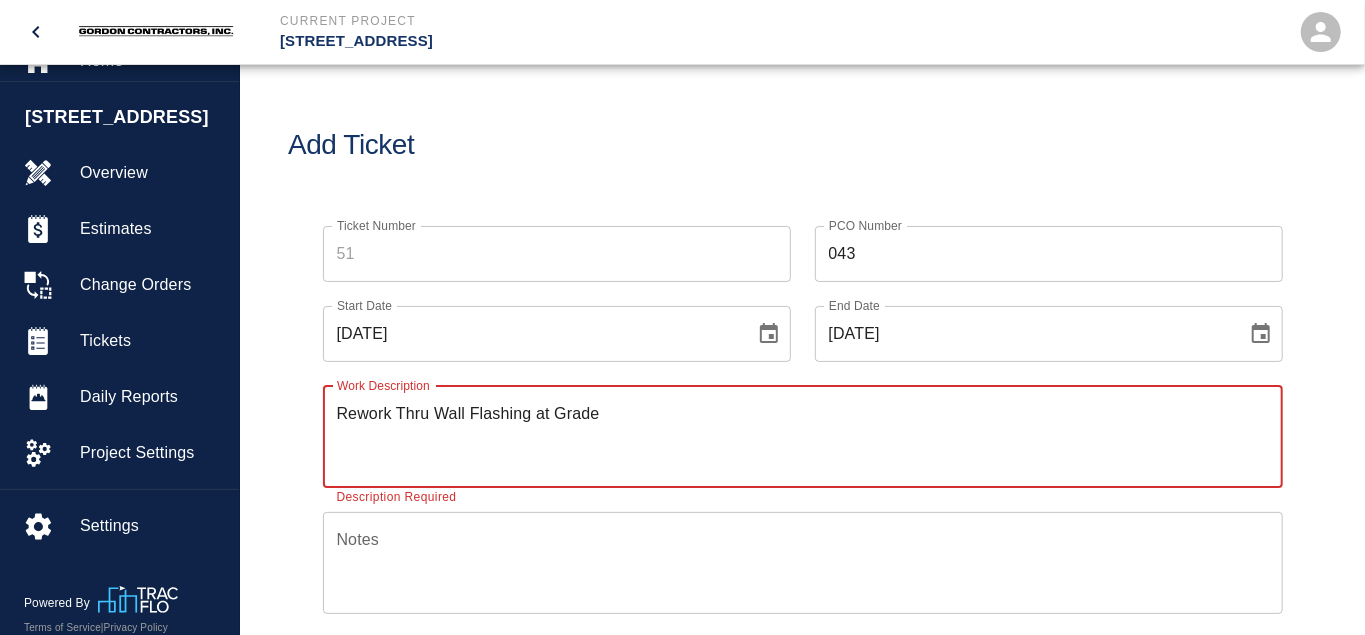 scroll, scrollTop: 416, scrollLeft: 0, axis: vertical 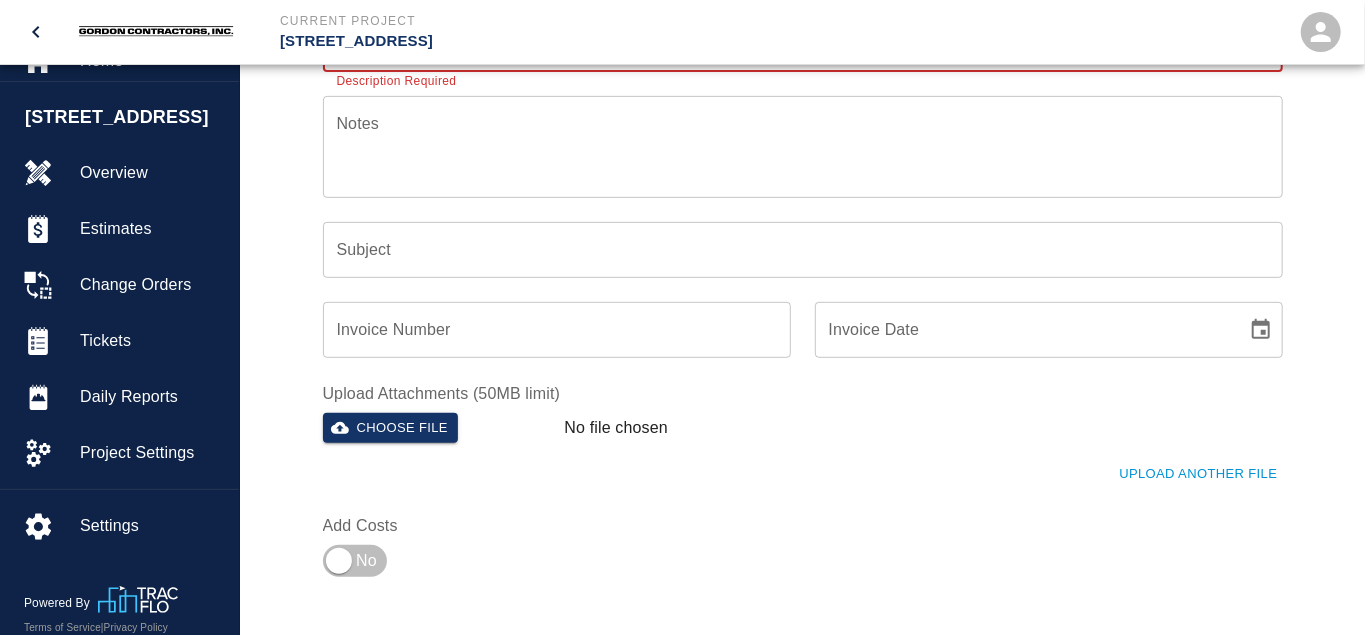 type on "Rework Thru Wall Flashing at Grade" 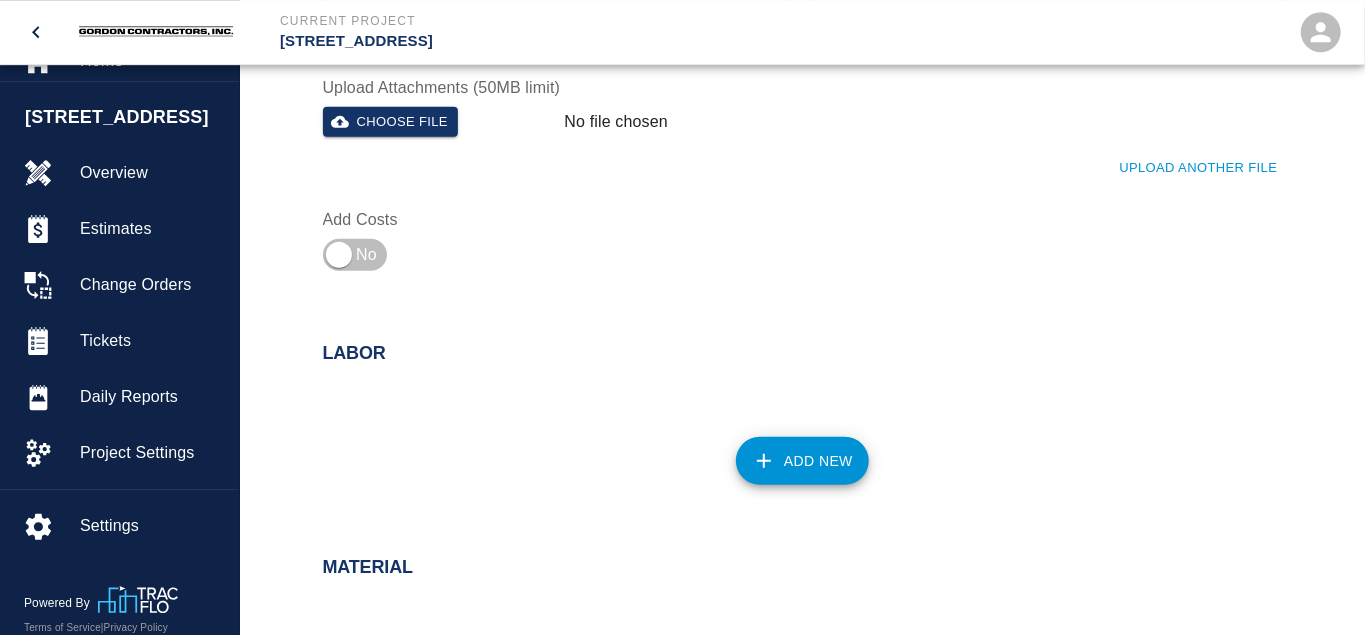 scroll, scrollTop: 728, scrollLeft: 0, axis: vertical 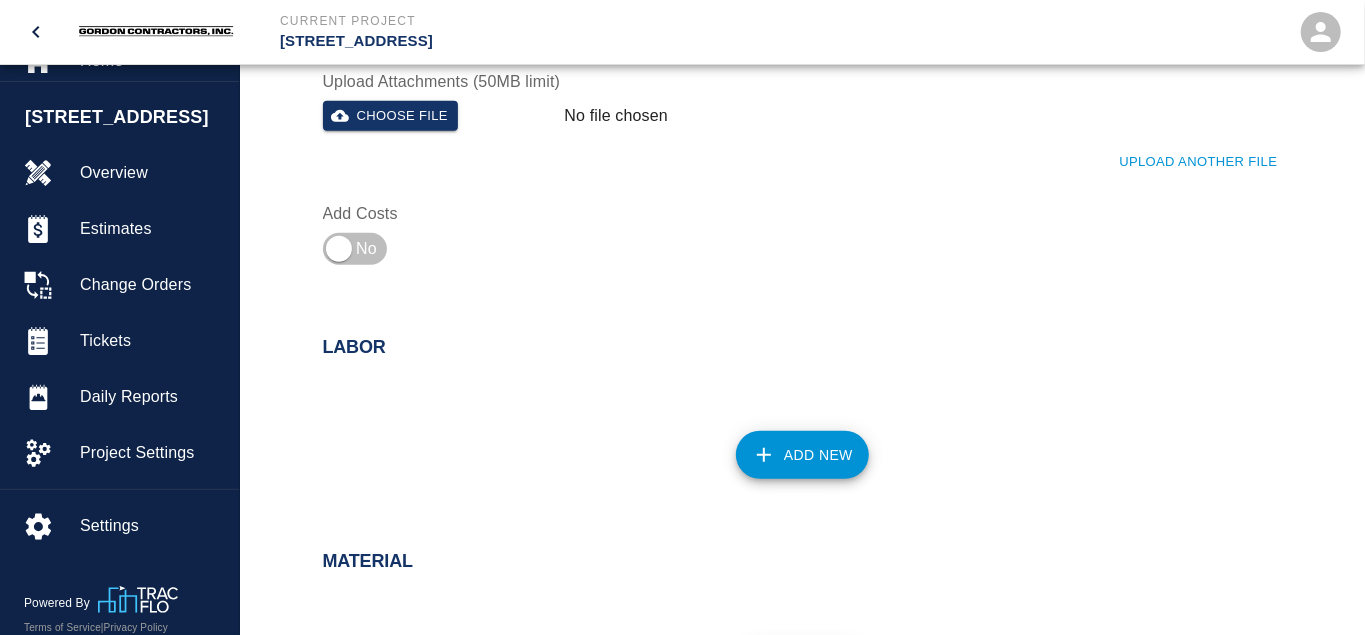 type on "PCI 499 - Thru Wall Flashing" 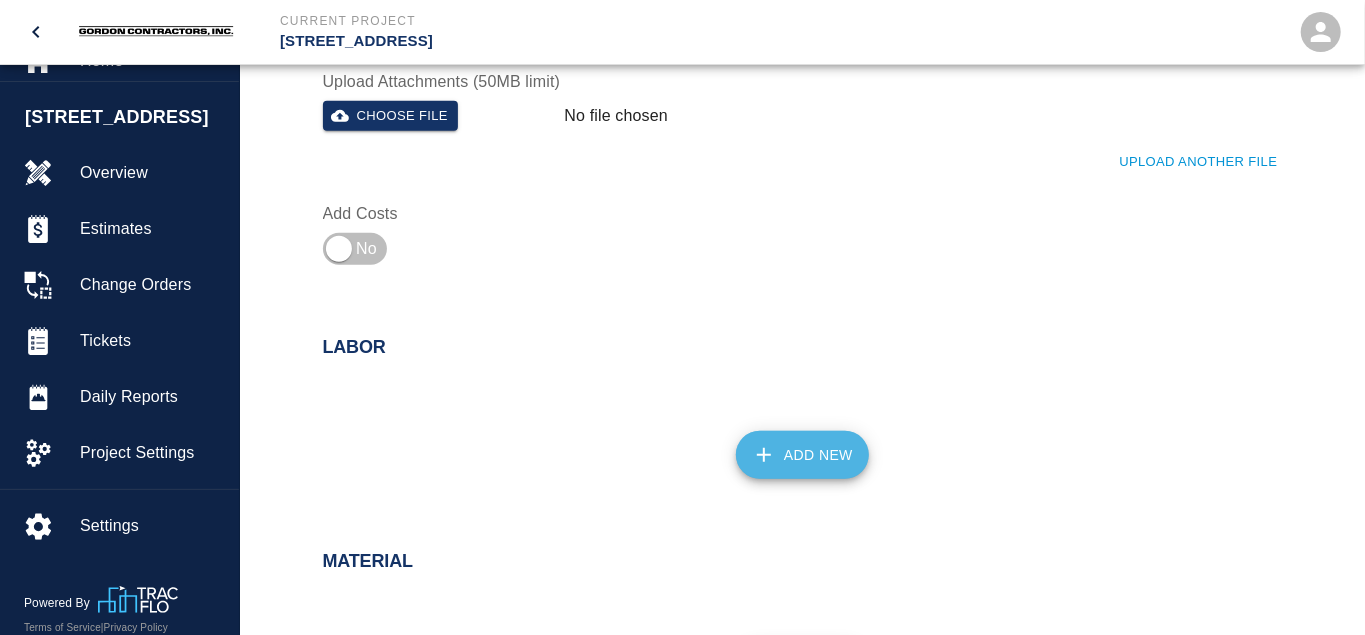 click on "Add New" at bounding box center (802, 455) 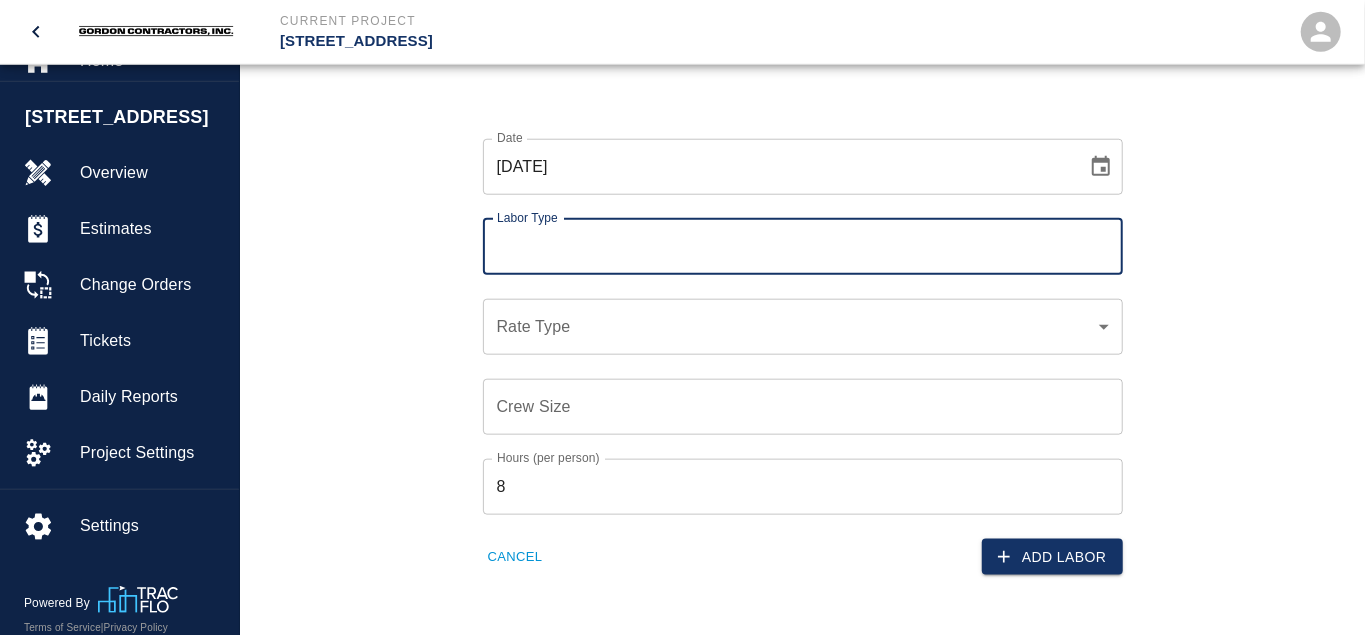 scroll, scrollTop: 1040, scrollLeft: 0, axis: vertical 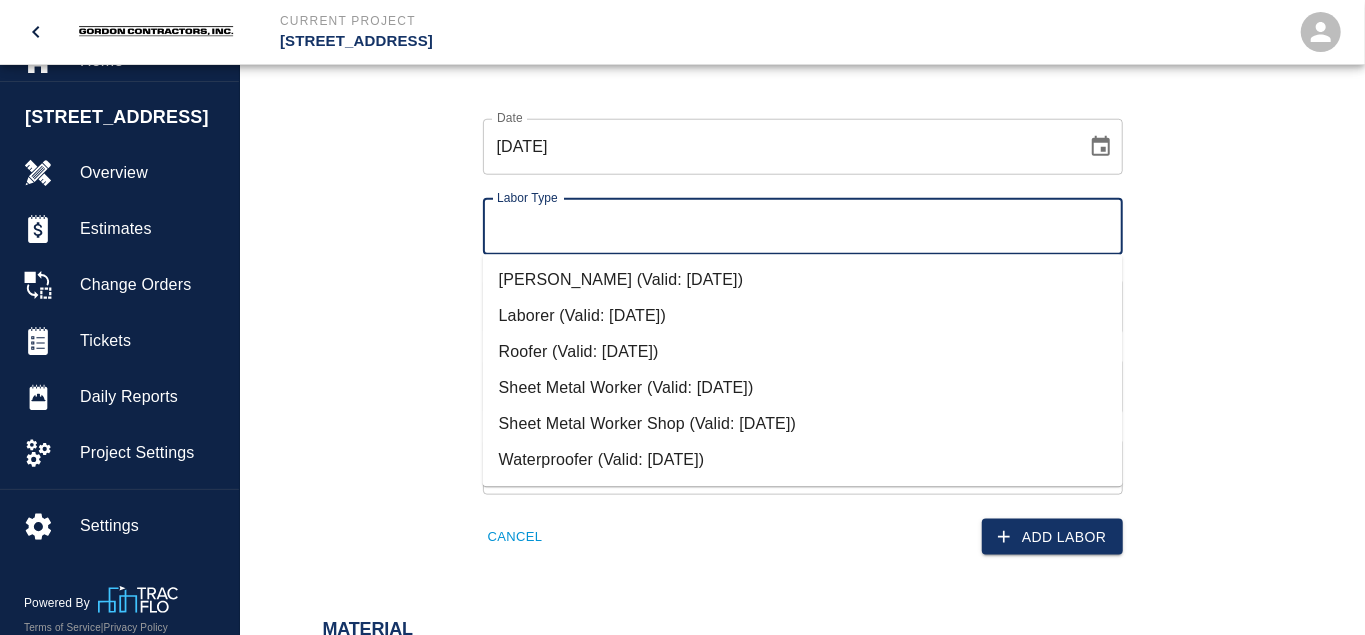 click on "Labor Type" at bounding box center [803, 227] 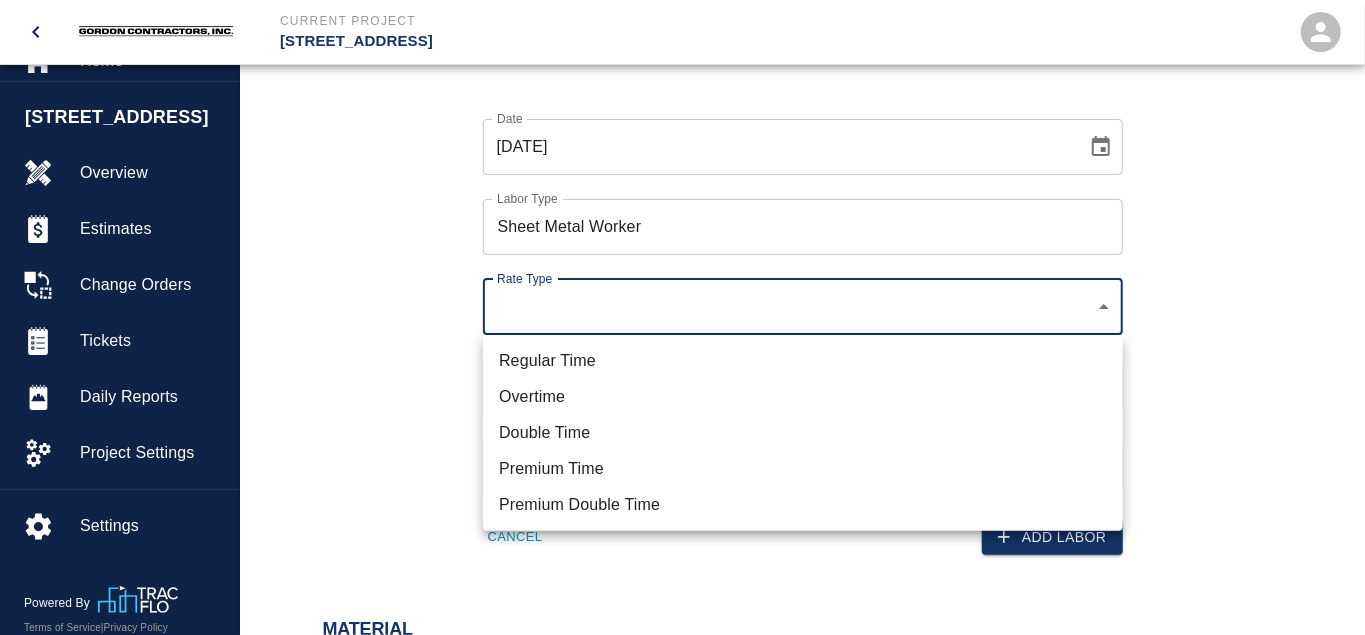 click on "Current Project [STREET_ADDRESS] Home [STREET_ADDRESS] Overview Estimates Change Orders Tickets Daily Reports Project Settings Settings Powered By Terms of Service  |  Privacy Policy Add Ticket Ticket Number Ticket Number PCO Number 043 PCO Number Start Date  [DATE] Start Date  End Date [DATE] End Date Work Description Rework Thru Wall Flashing at Grade x Work Description Notes x Notes Subject PCI 499 - Thru Wall Flashing Subject Invoice Number Invoice Number Invoice Date Invoice Date Upload Attachments (50MB limit) Choose file No file chosen Upload Another File Add Costs Labor Date [DATE] Date Labor Type Sheet Metal Worker Labor Type Rate Type ​ Rate Type Crew Size Crew Size Hours (per person) 8 Hours (per person) Cancel Add Labor Material Add New Equipment Add New Cancel Create Ticket [PERSON_NAME] [EMAIL_ADDRESS][DOMAIN_NAME] Integrations Edit Profile Logout May Regular Time Overtime Double Time Premium Time Premium Double Time" at bounding box center (682, -723) 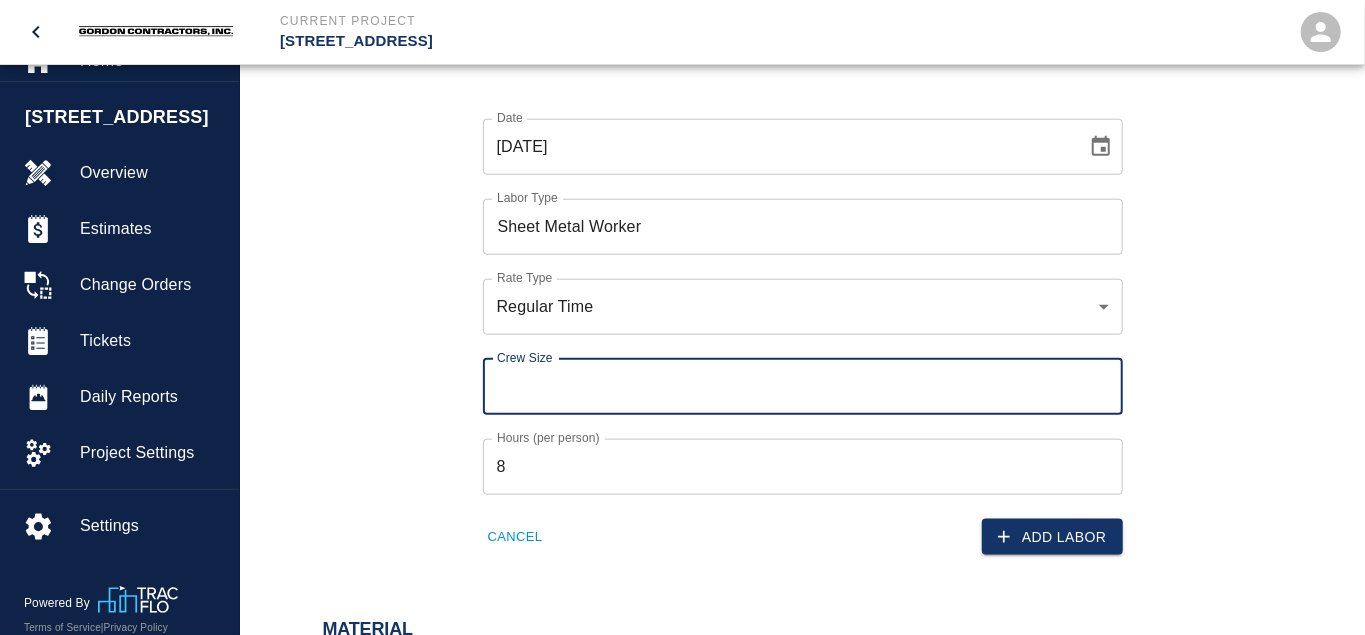 click on "Crew Size" at bounding box center (803, 387) 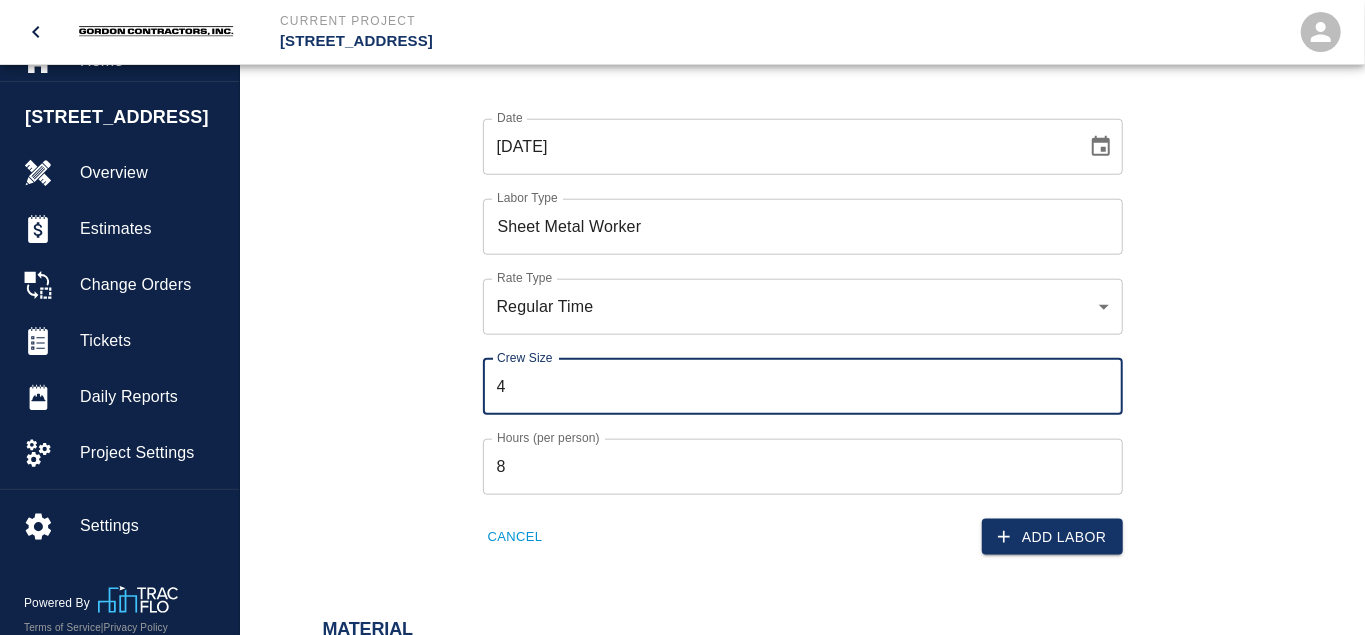 type on "4" 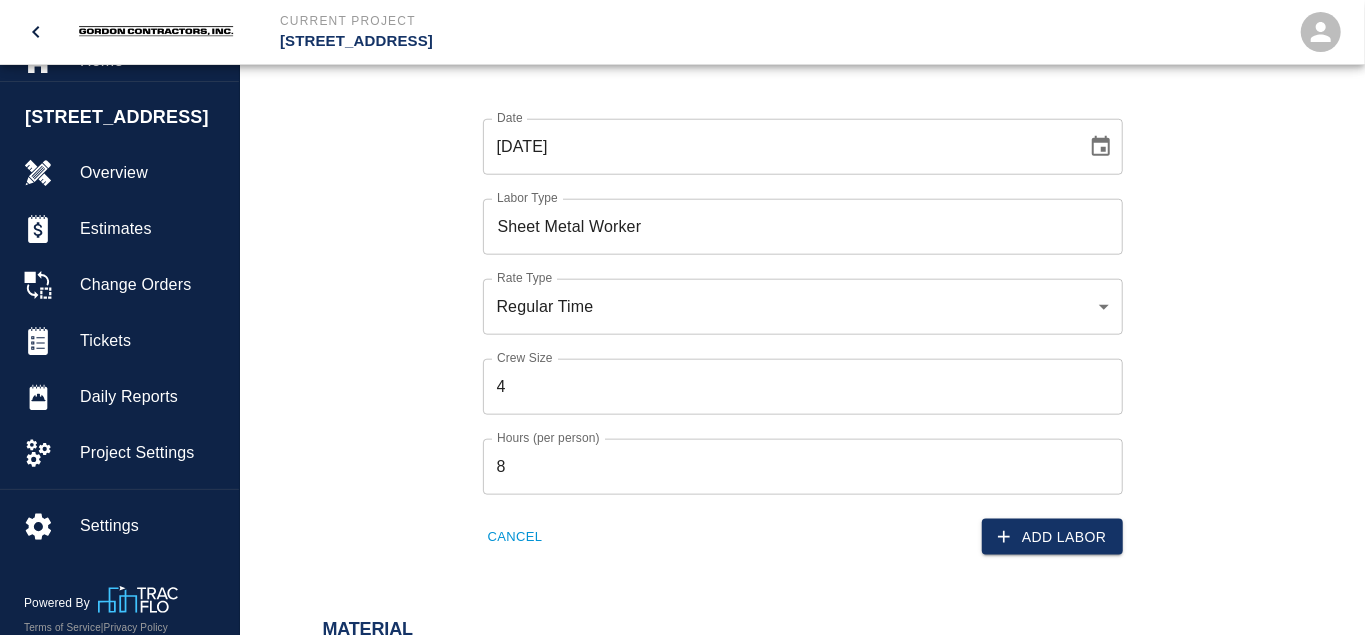 click on "Date [DATE] Date Labor Type Sheet Metal Worker Labor Type Rate Type Regular Time rate_rt Rate Type Crew Size 4 Crew Size Hours (per person) 8 Hours (per person) Cancel Add Labor" at bounding box center [791, 321] 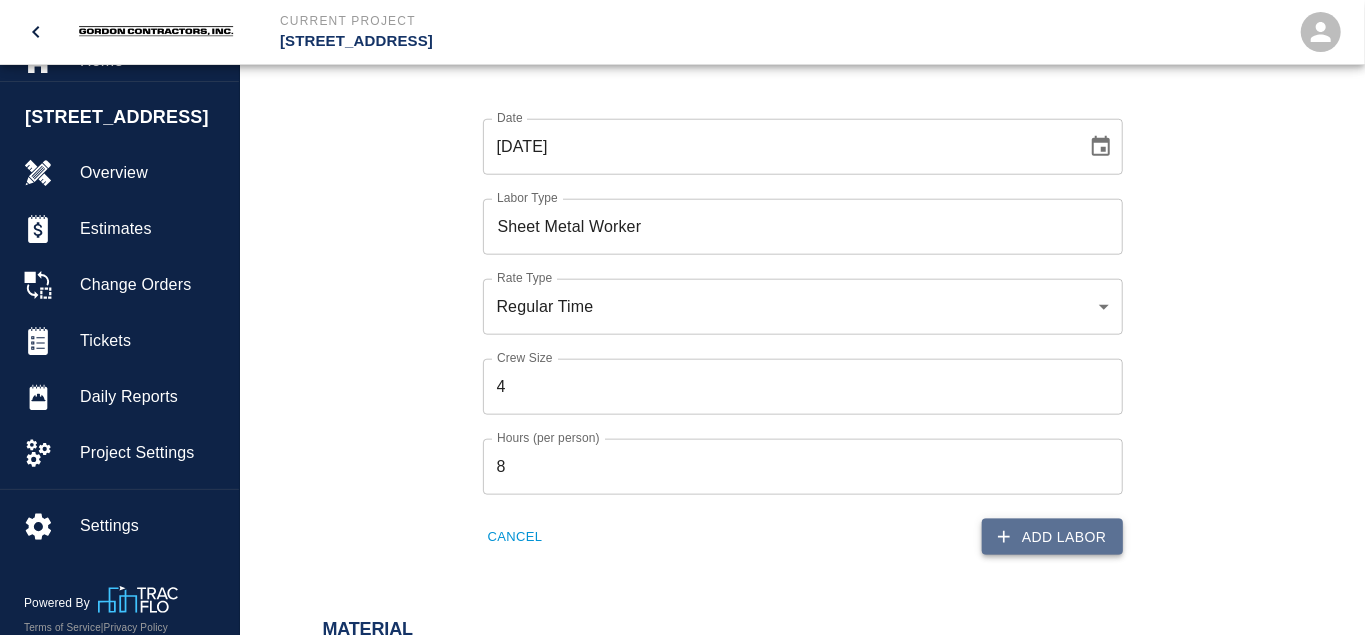 click on "Add Labor" at bounding box center [1052, 537] 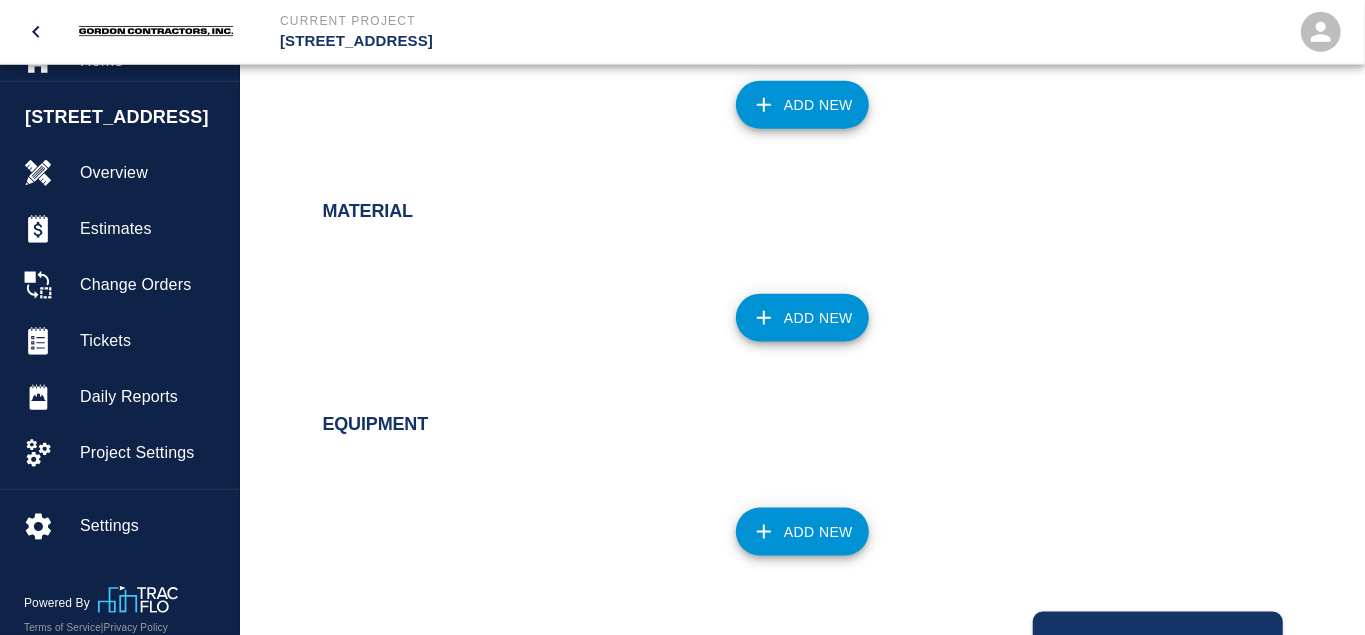 scroll, scrollTop: 1310, scrollLeft: 0, axis: vertical 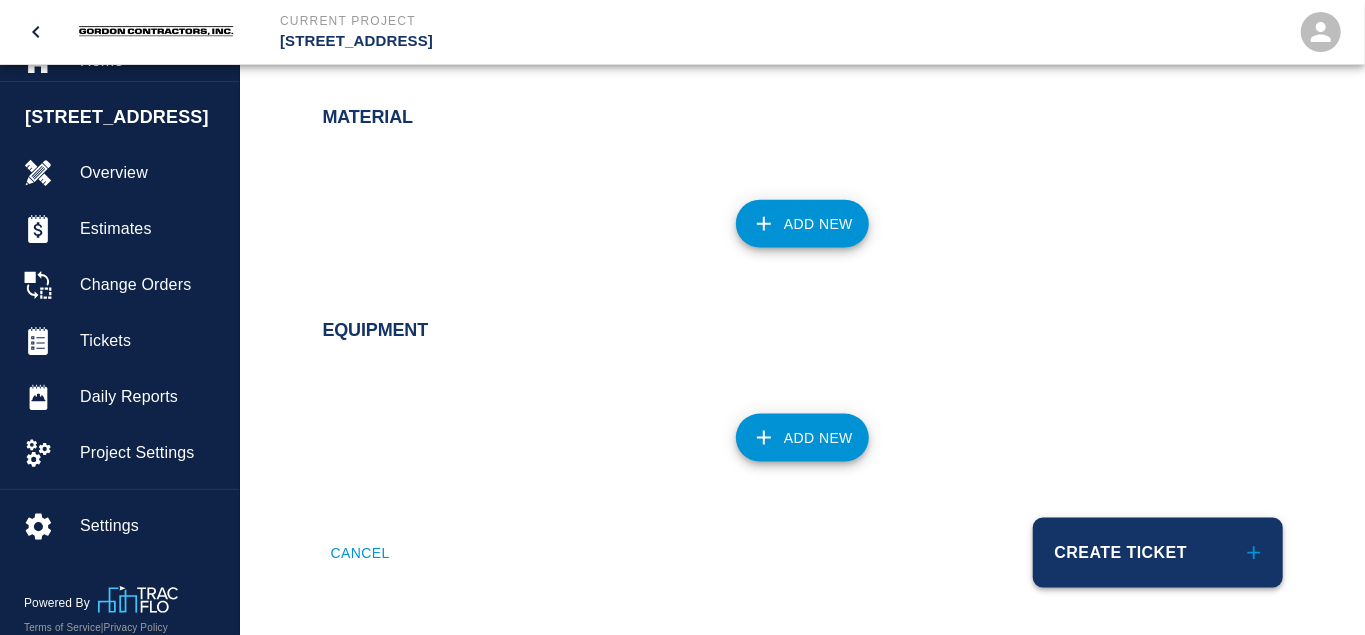 click on "Create Ticket" at bounding box center [1158, 553] 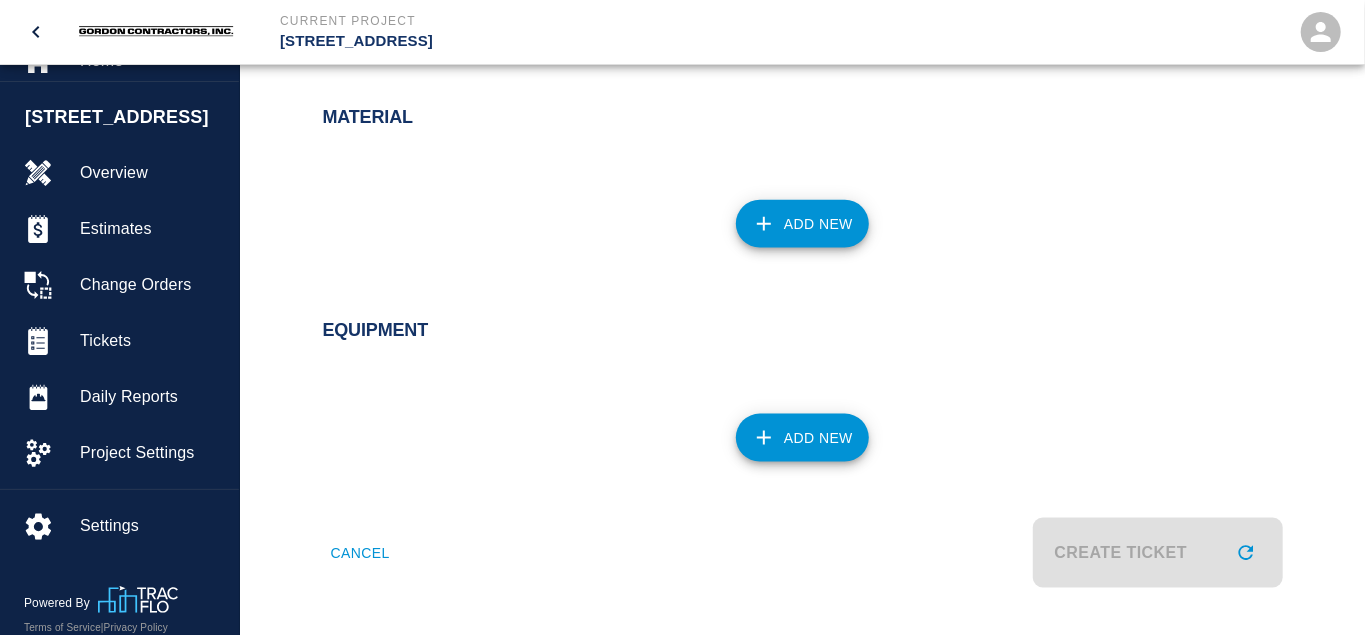 scroll, scrollTop: 0, scrollLeft: 0, axis: both 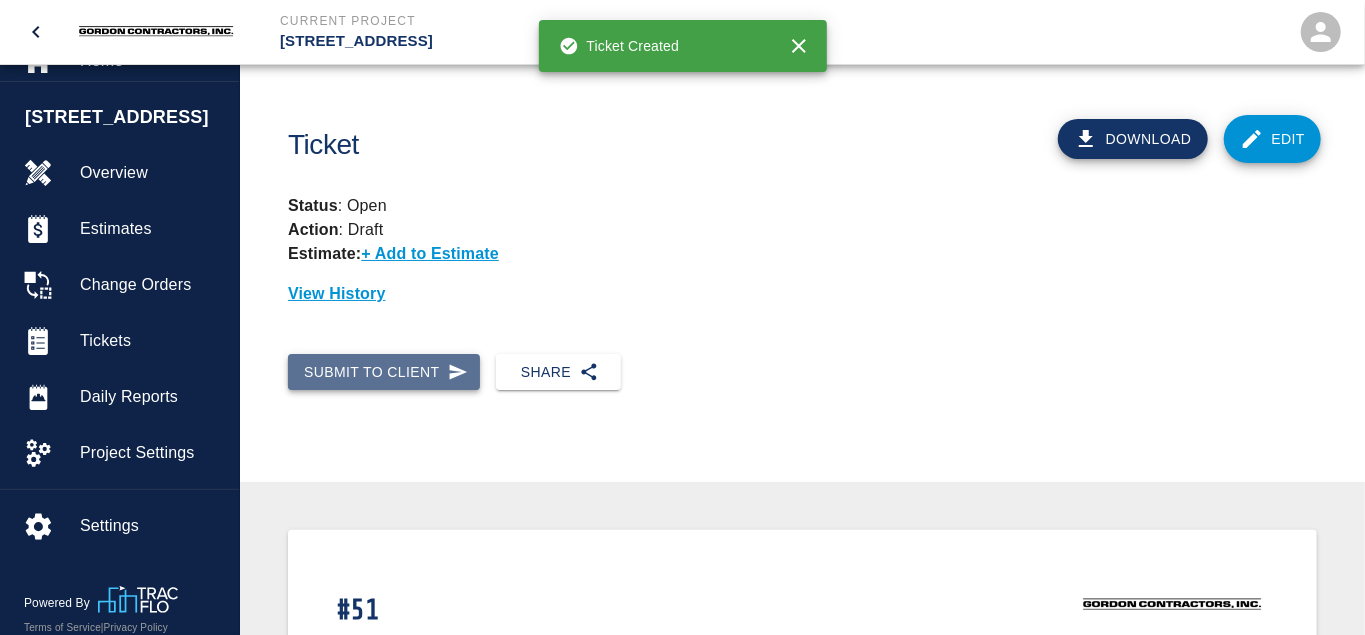 click 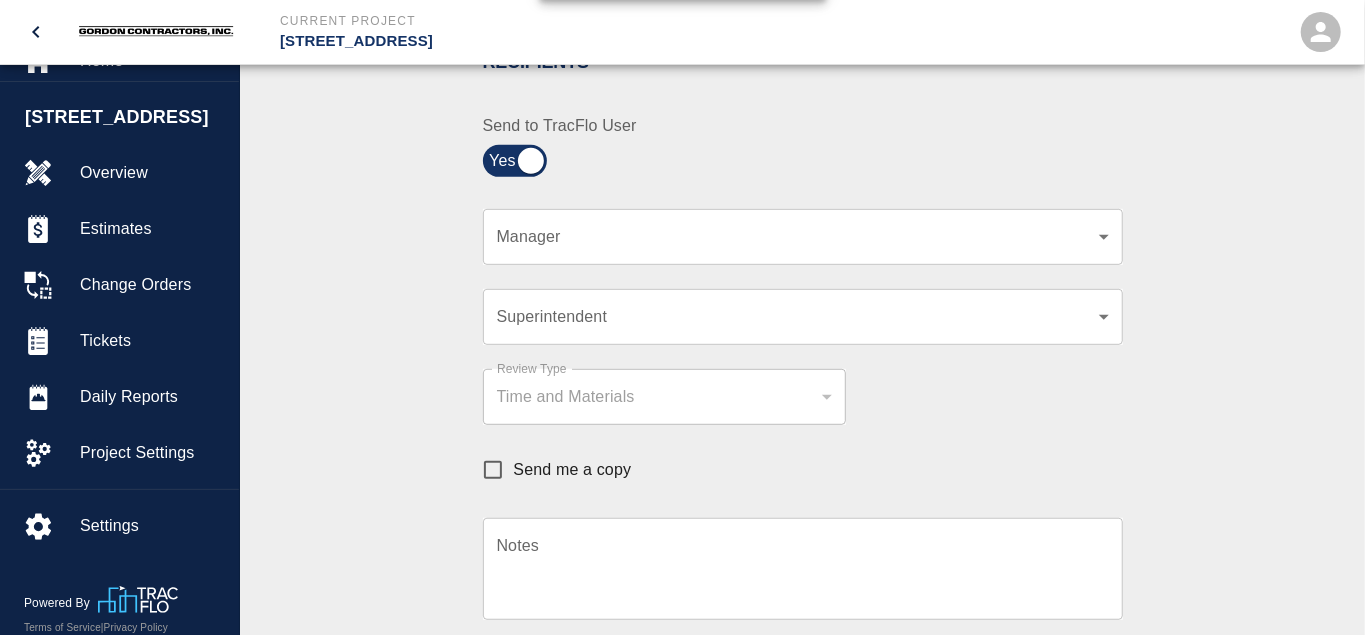 scroll, scrollTop: 520, scrollLeft: 0, axis: vertical 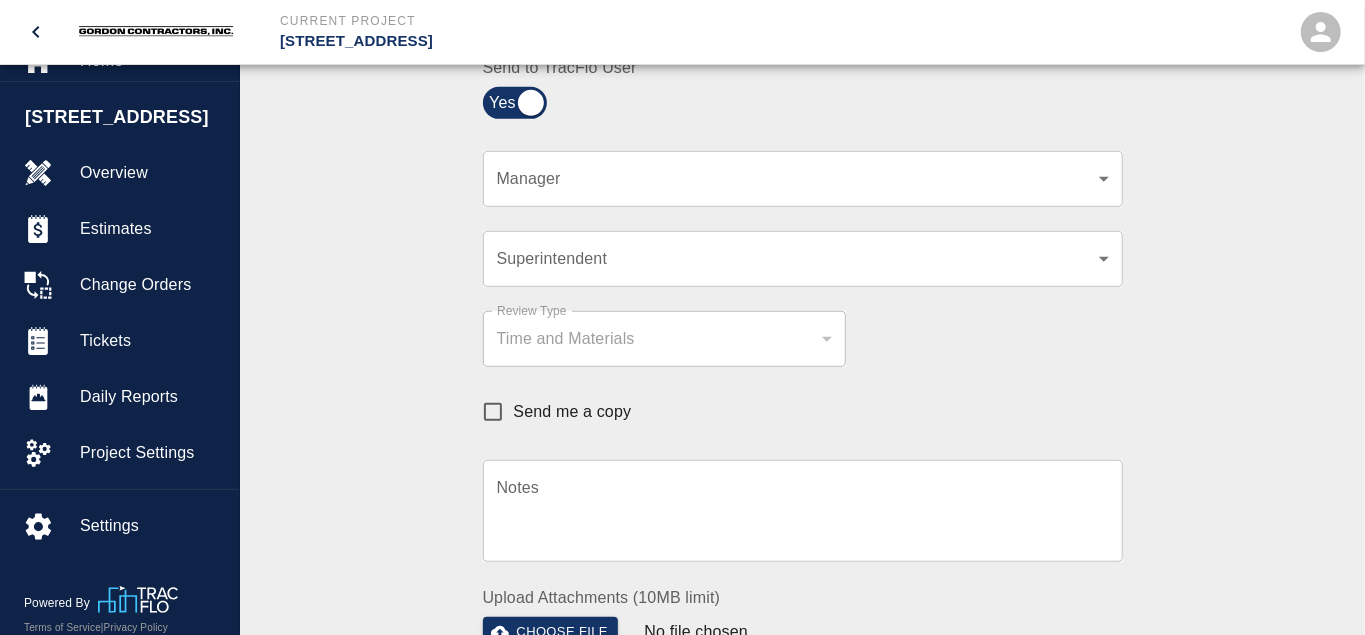 click on "​ Manager" at bounding box center (803, 179) 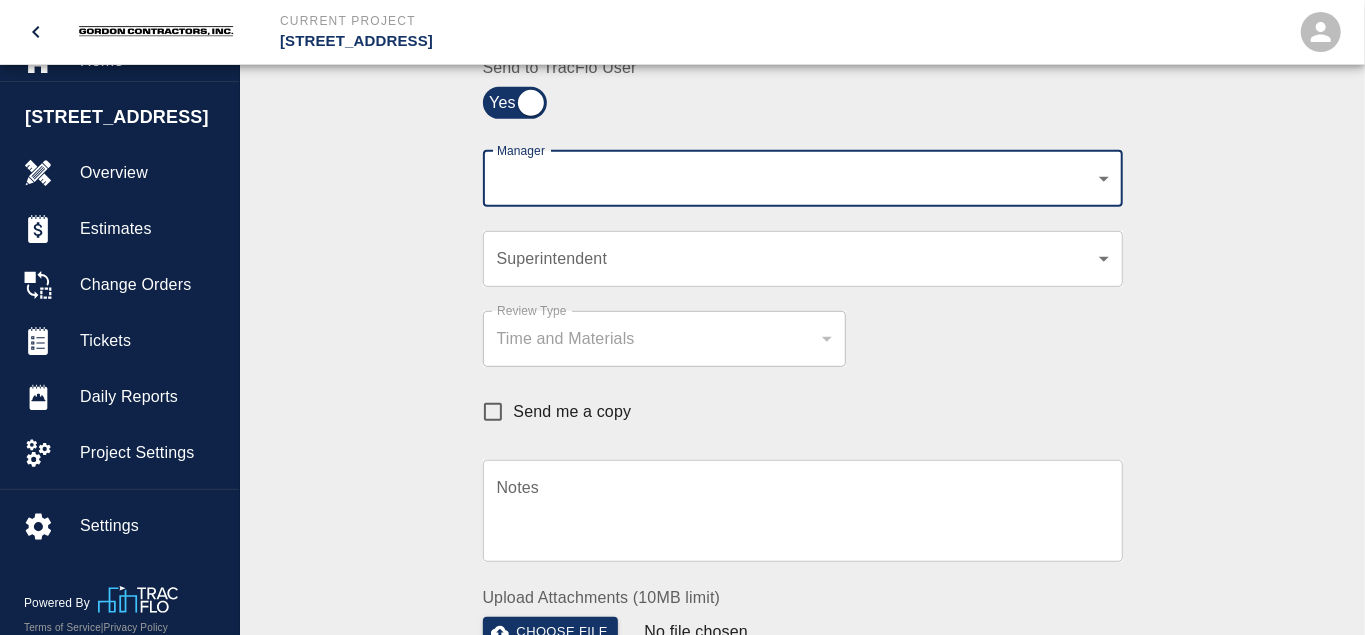 click on "Current Project [STREET_ADDRESS] Home [STREET_ADDRESS] Overview Estimates Change Orders Tickets Daily Reports Project Settings Settings Powered By Terms of Service  |  Privacy Policy Ticket Download Edit Status :   Open Action :   Draft Estimate:  + Add to Estimate View History Submit to Client Share Recipients Internal Team ​ Internal Team Notes x Notes Cancel Send Recipients Send to TracFlo User Manager ​ Manager Superintendent ​ Superintendent Review Type Time and Materials tm Review Type Send me a copy Notes x Notes Upload Attachments (10MB limit) Choose file No file chosen Upload Another File Cancel Send Request Time and Material Revision Notes   * x Notes   * Upload Attachments (10MB limit) Choose file No file chosen Upload Another File Cancel Send Time and Materials Reject Notes   * x Notes   * Upload Attachments (10MB limit) Choose file No file chosen Upload Another File Cancel Send Approve Ticket Time and Materials Signature Clear Notes x Notes Choose file No file chosen" at bounding box center [682, -203] 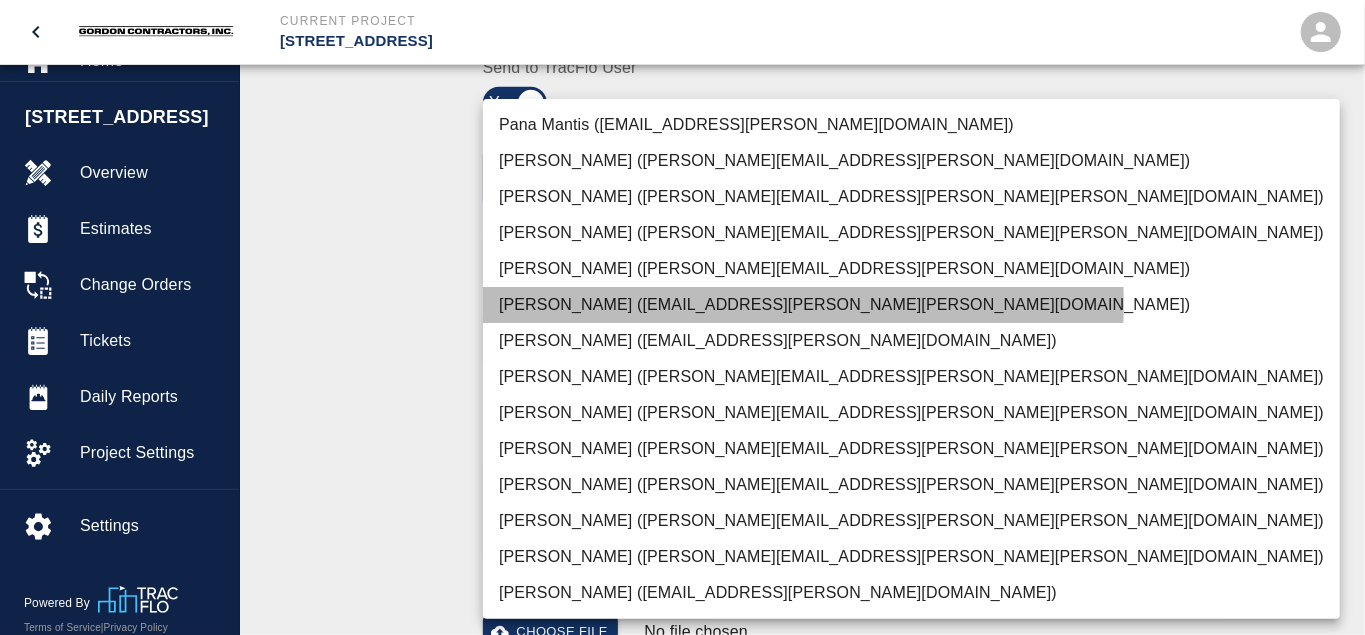 click on "[PERSON_NAME] ([EMAIL_ADDRESS][PERSON_NAME][PERSON_NAME][DOMAIN_NAME])" at bounding box center [911, 305] 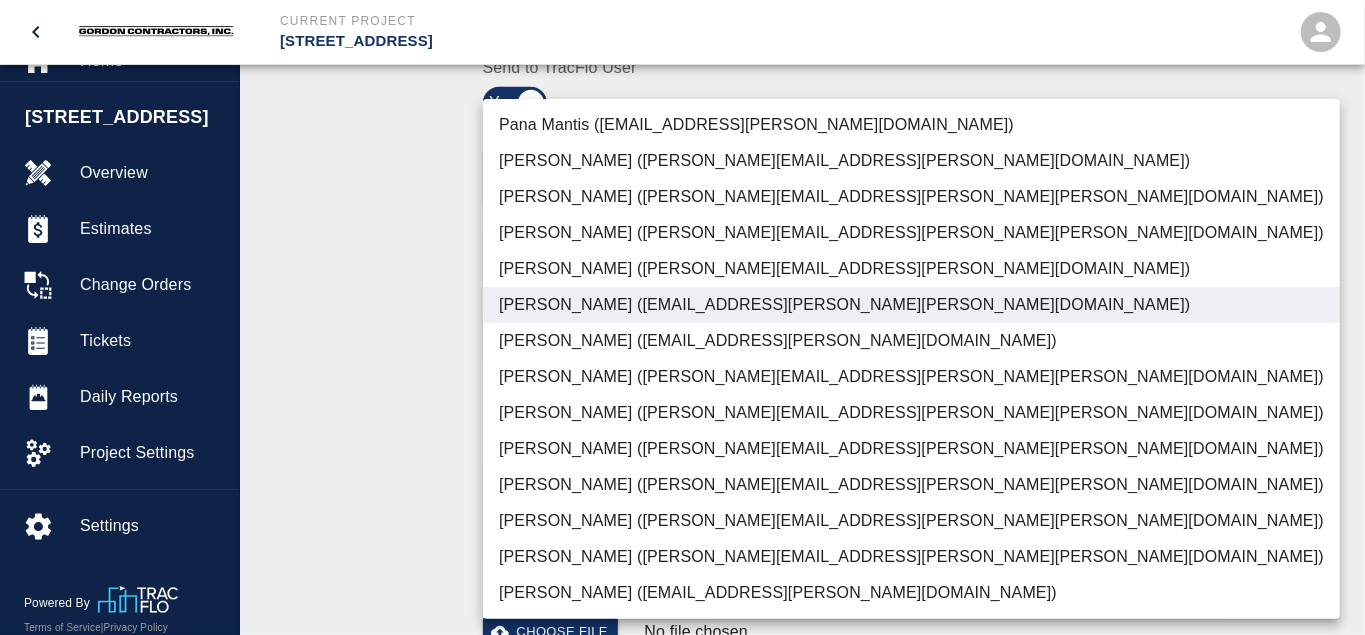click at bounding box center [682, 317] 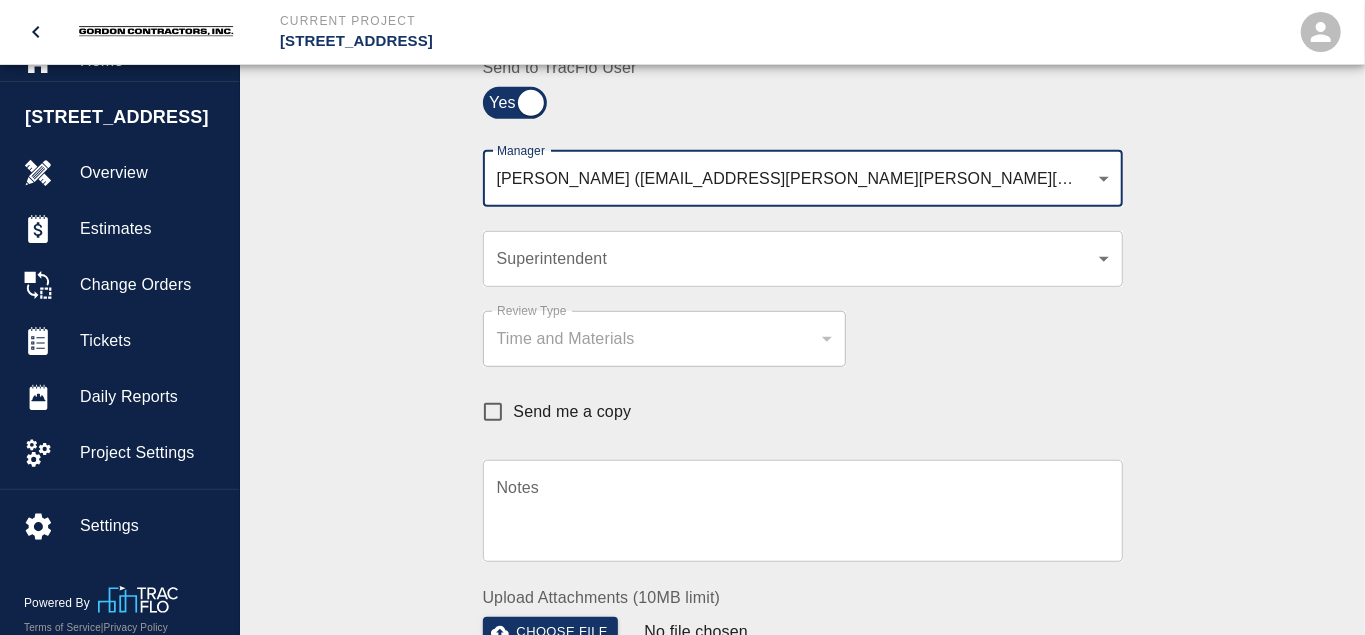 click on "Current Project [STREET_ADDRESS] Home [STREET_ADDRESS] Overview Estimates Change Orders Tickets Daily Reports Project Settings Settings Powered By Terms of Service  |  Privacy Policy Ticket Download Edit Status :   Open Action :   Draft Estimate:  + Add to Estimate View History Submit to Client Share Recipients Internal Team ​ Internal Team Notes x Notes Cancel Send Recipients Send to TracFlo User Manager [PERSON_NAME] ([EMAIL_ADDRESS][PERSON_NAME][PERSON_NAME][DOMAIN_NAME]) e78ae711-0fd6-4e18-bb8b-b399932e647c Manager Superintendent ​ Superintendent Review Type Time and Materials tm Review Type Send me a copy Notes x Notes Upload Attachments (10MB limit) Choose file No file chosen Upload Another File Cancel Send Request Time and Material Revision Notes   * x Notes   * Upload Attachments (10MB limit) Choose file No file chosen Upload Another File Cancel Send Time and Materials Reject Notes   * x Notes   * Upload Attachments (10MB limit) Choose file No file chosen Upload Another File Cancel Send Signature x *" at bounding box center [682, -203] 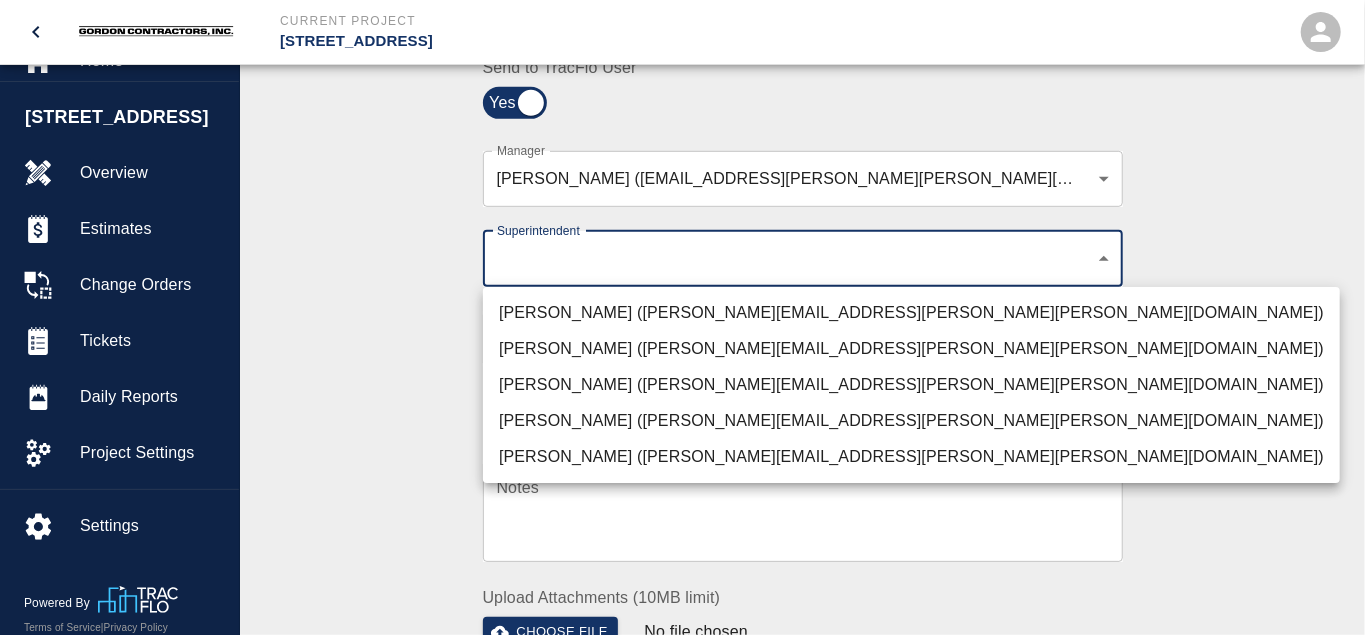 click on "[PERSON_NAME] ([PERSON_NAME][EMAIL_ADDRESS][PERSON_NAME][PERSON_NAME][DOMAIN_NAME])" at bounding box center (911, 457) 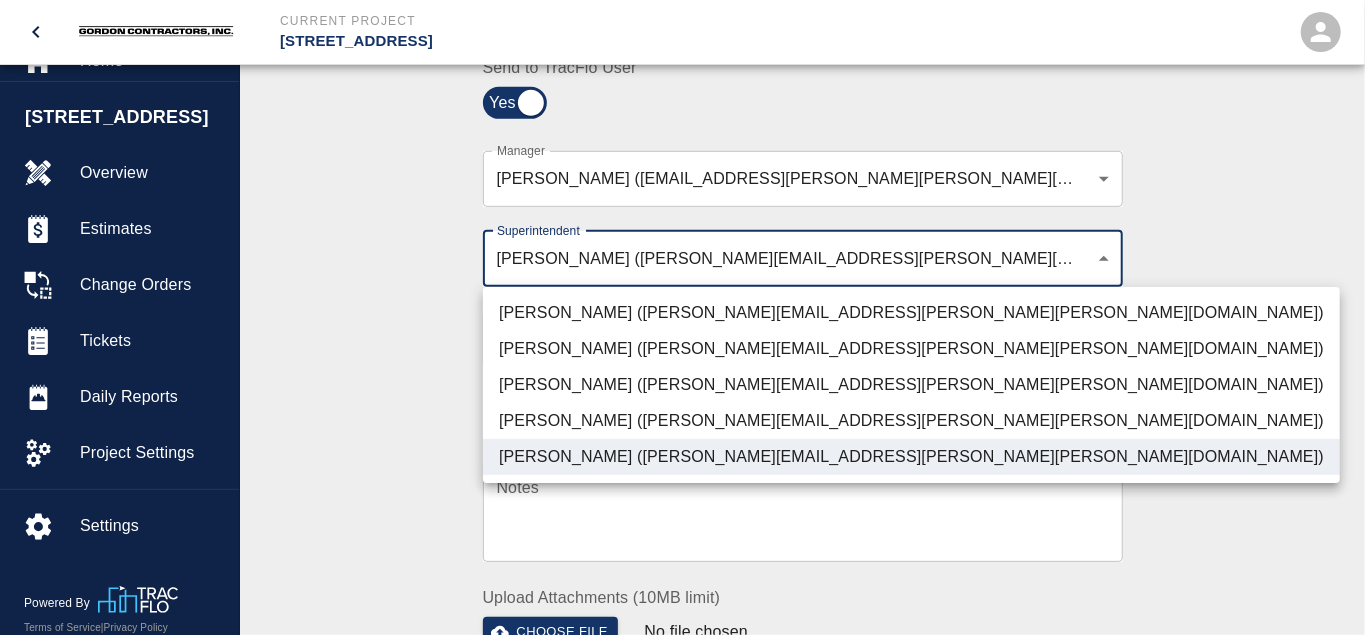 click at bounding box center [682, 317] 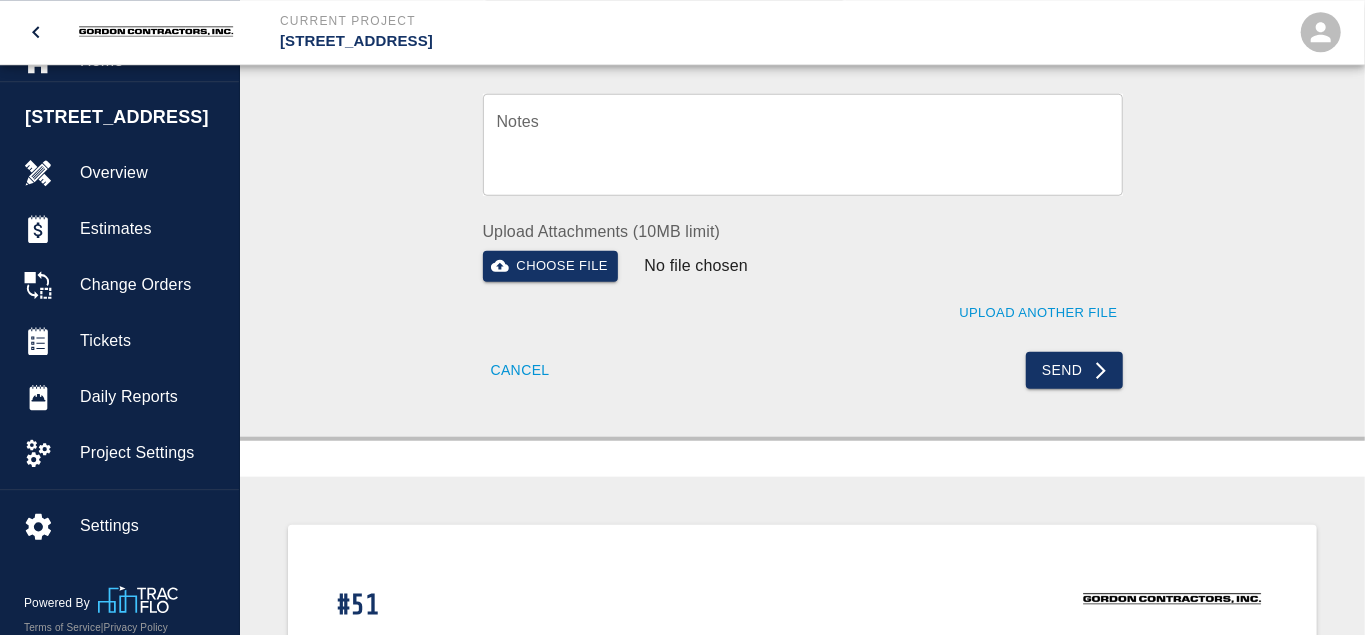 scroll, scrollTop: 1144, scrollLeft: 0, axis: vertical 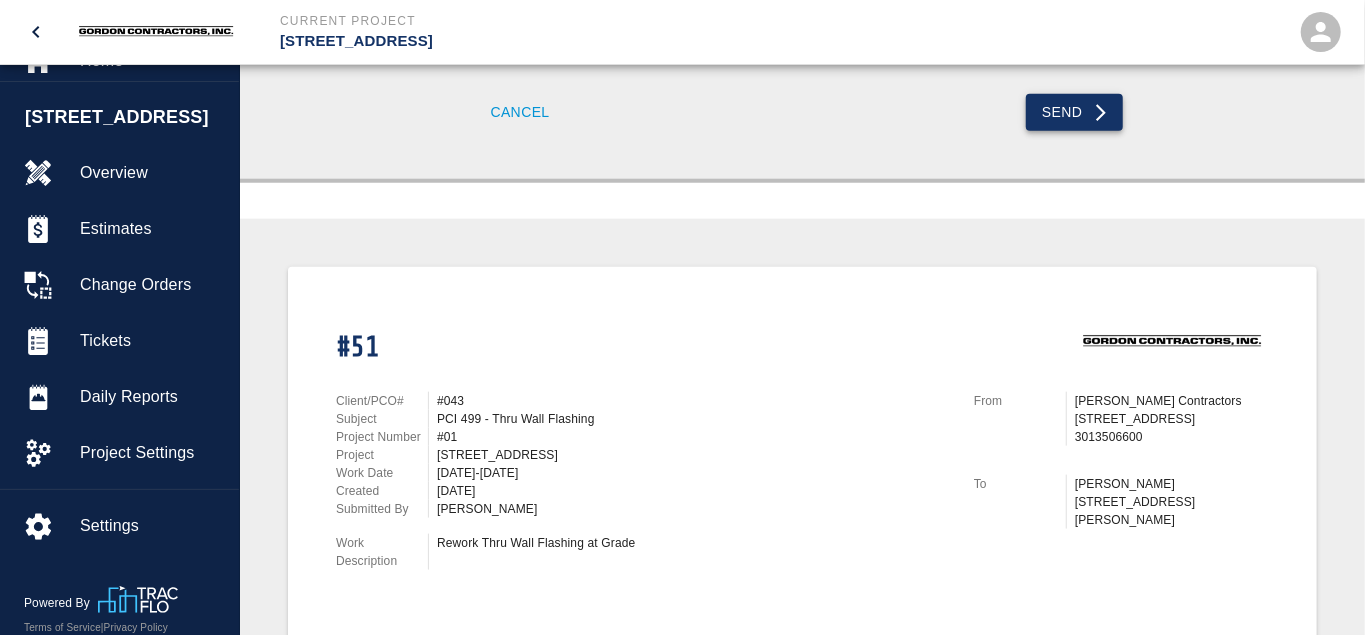 click 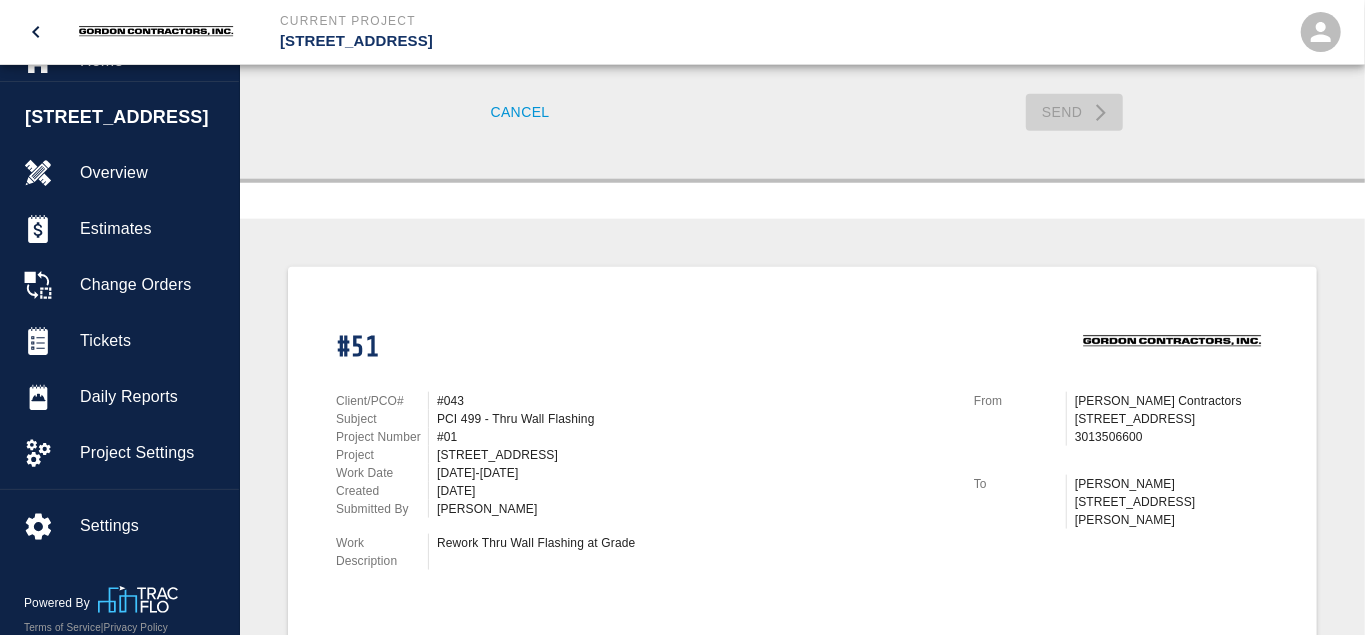 type 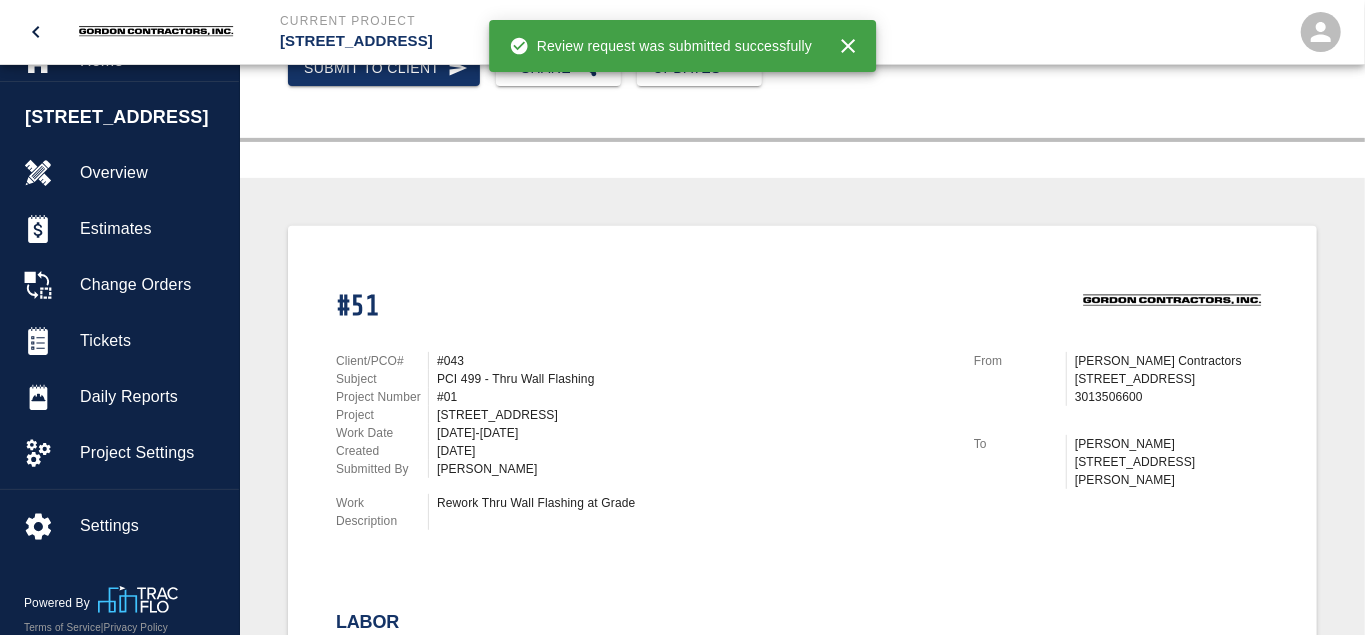 scroll, scrollTop: 267, scrollLeft: 0, axis: vertical 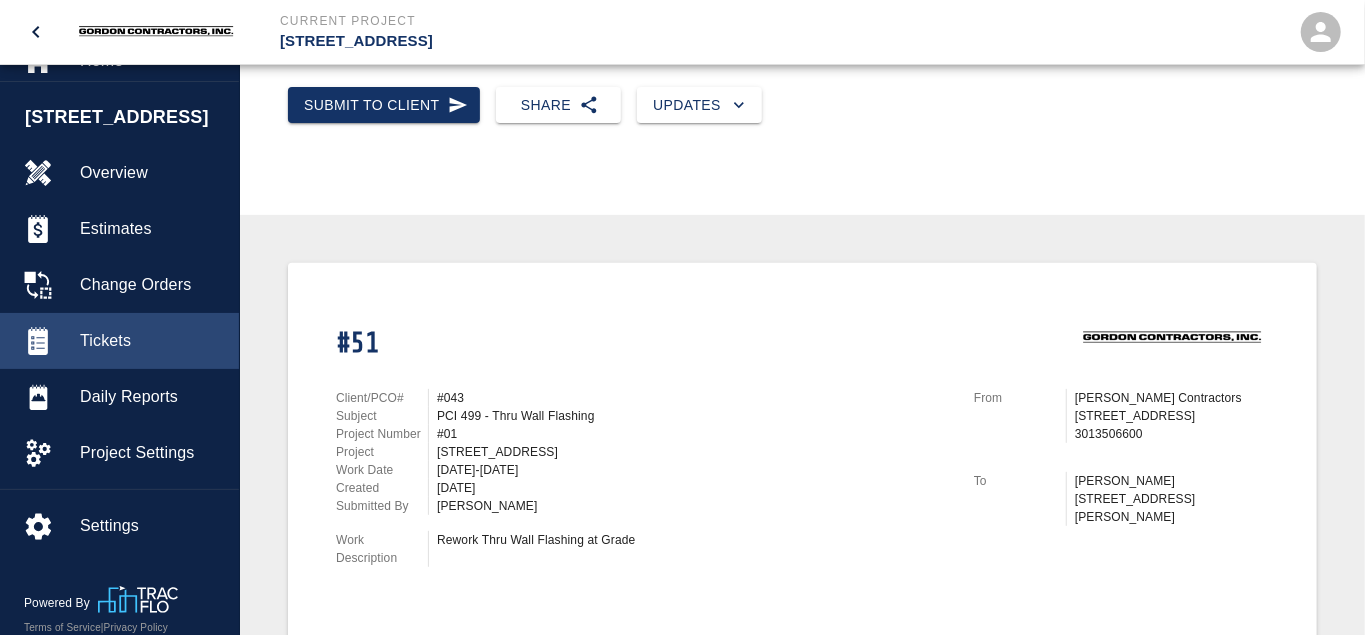click on "Tickets" at bounding box center (151, 341) 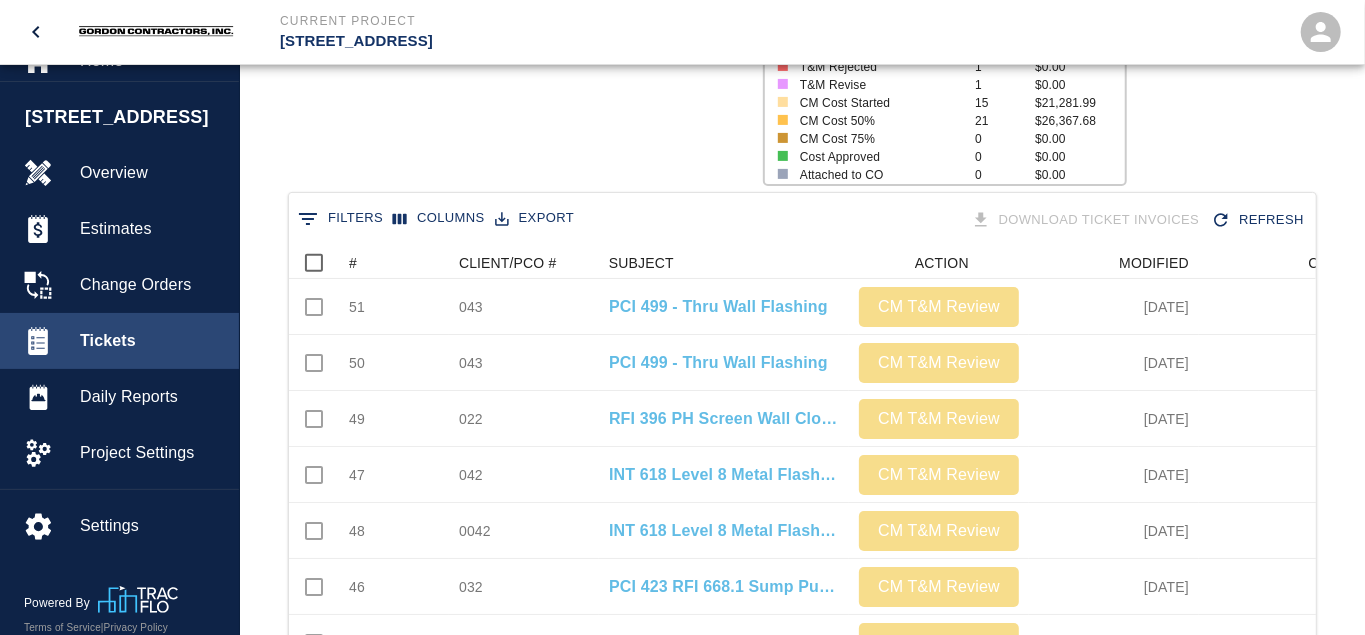 scroll, scrollTop: 0, scrollLeft: 0, axis: both 